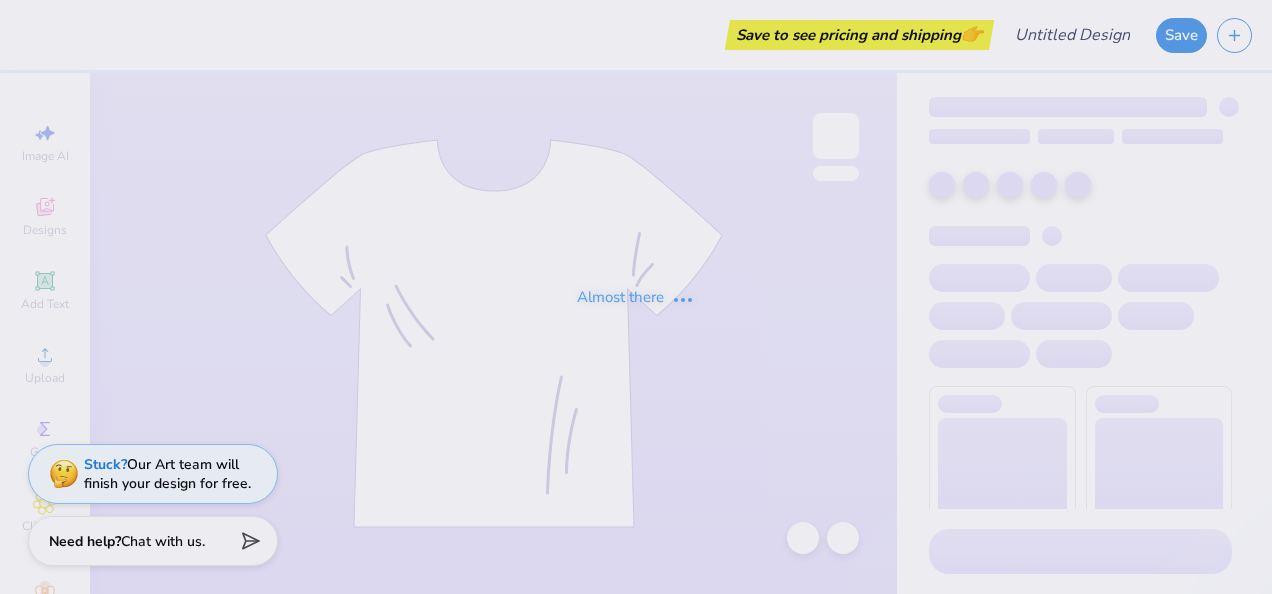 scroll, scrollTop: 0, scrollLeft: 0, axis: both 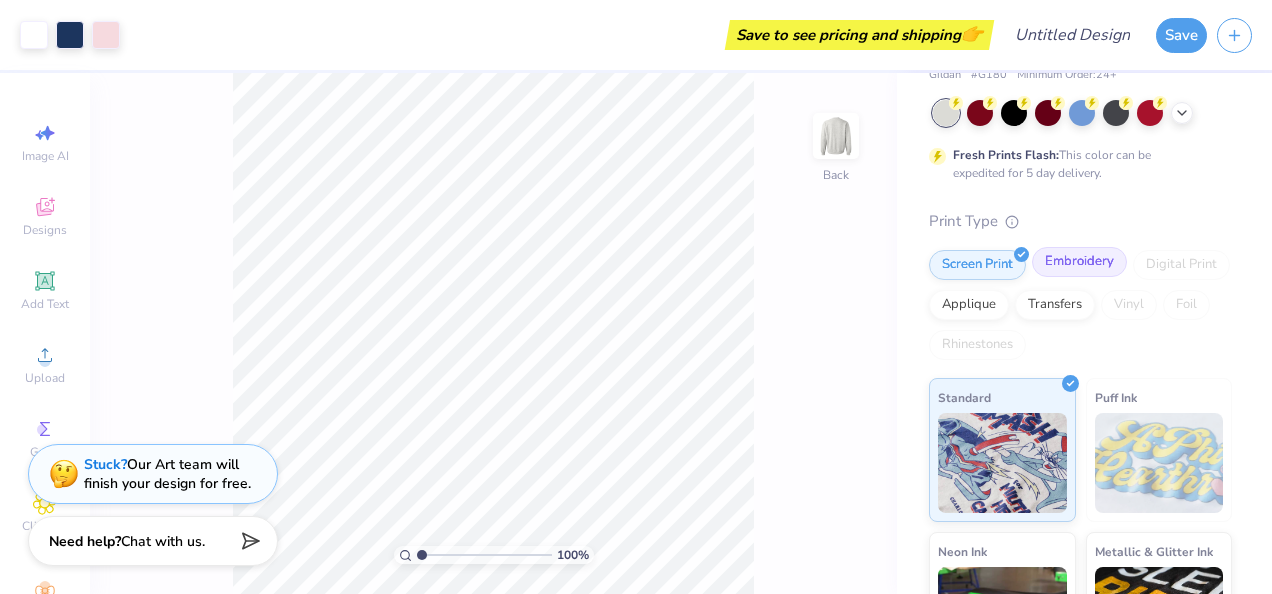 click on "Embroidery" at bounding box center (1079, 262) 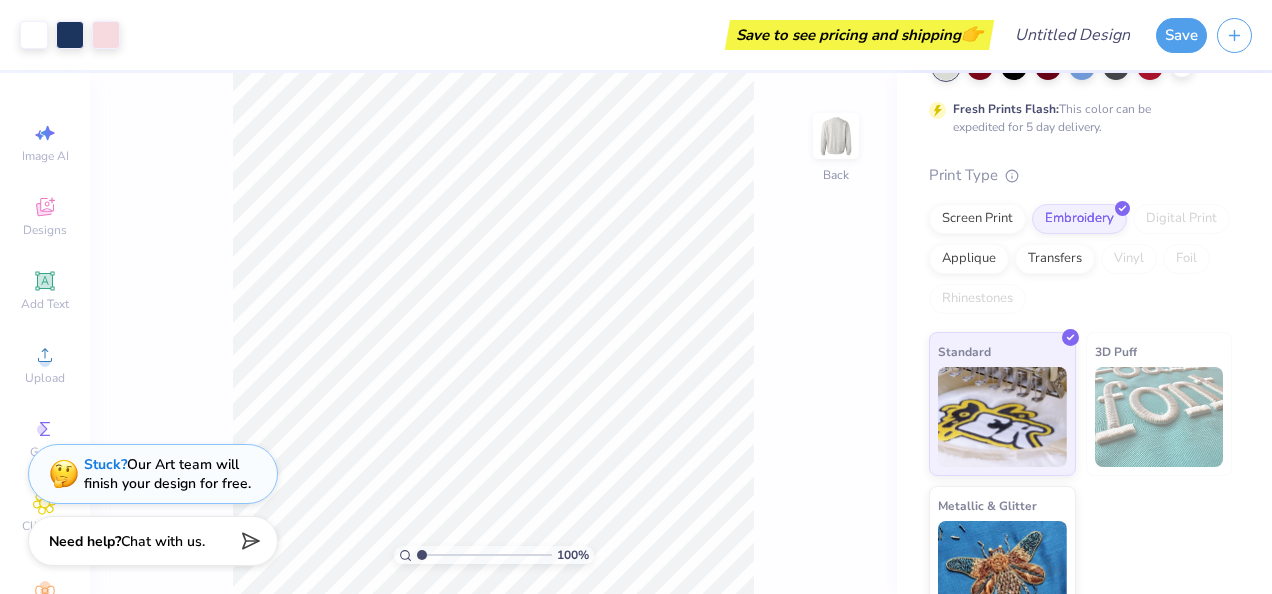 scroll, scrollTop: 170, scrollLeft: 0, axis: vertical 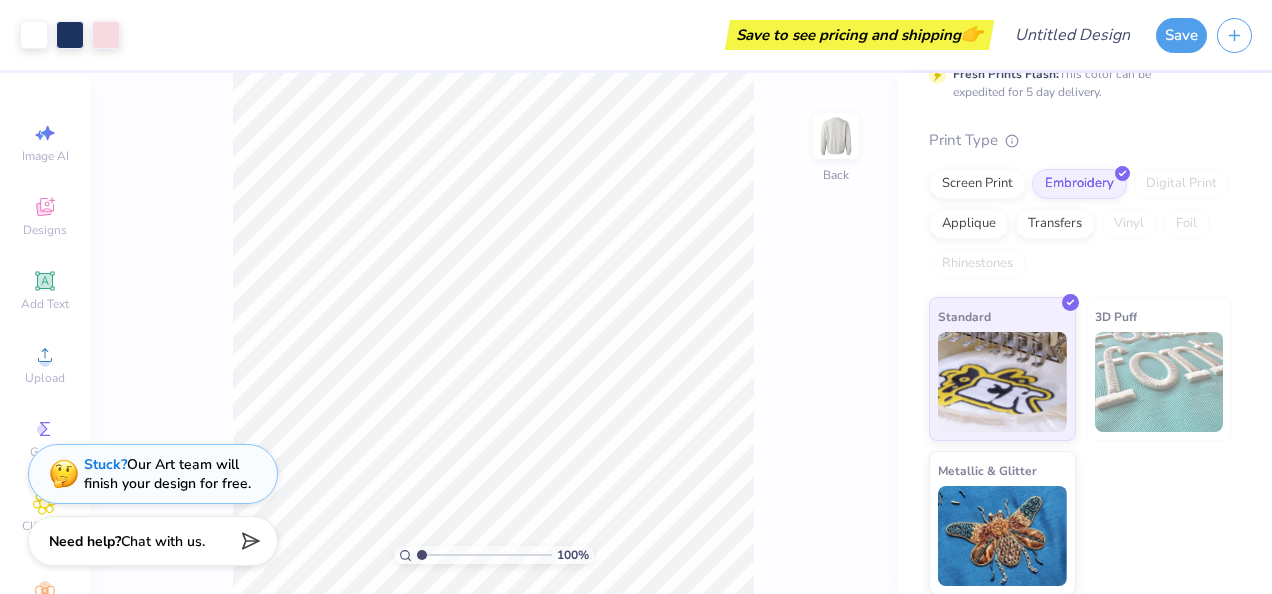 click on "Screen Print Embroidery Digital Print Applique Transfers Vinyl Foil Rhinestones" at bounding box center [1080, 224] 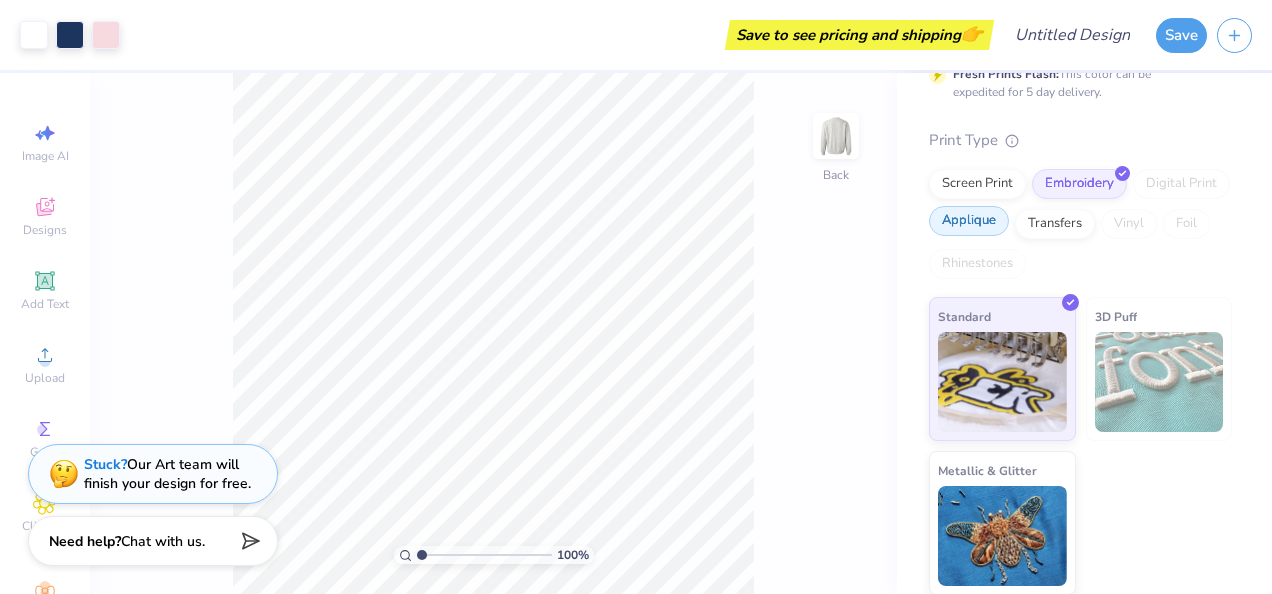 click on "Applique" at bounding box center [969, 221] 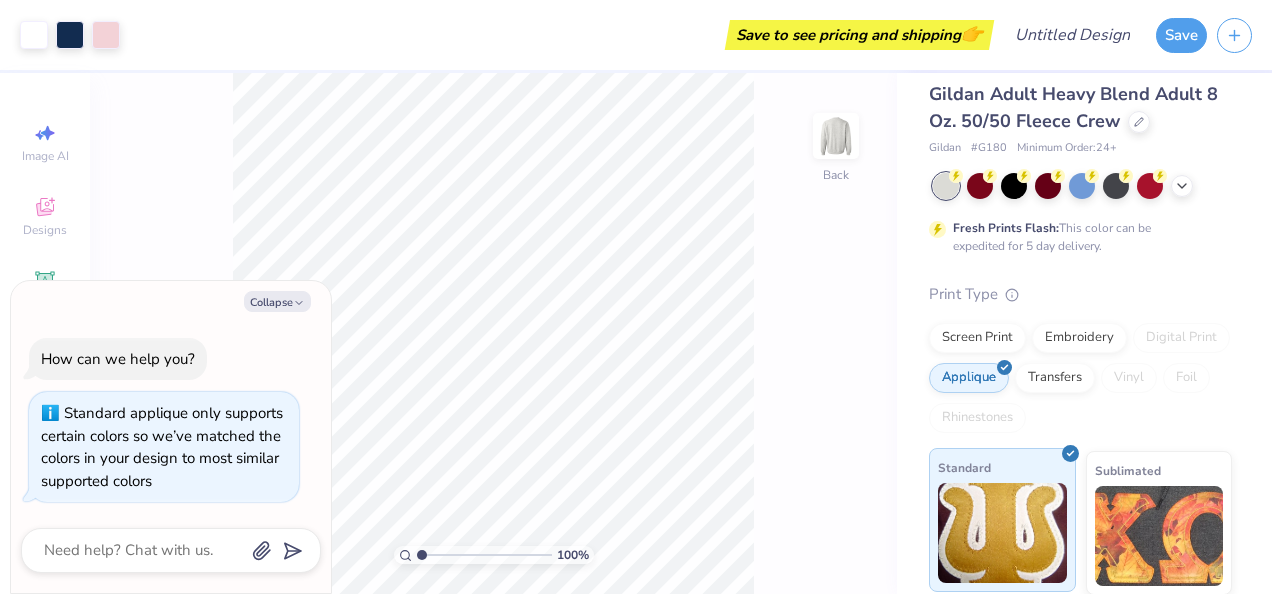 click at bounding box center [1002, 533] 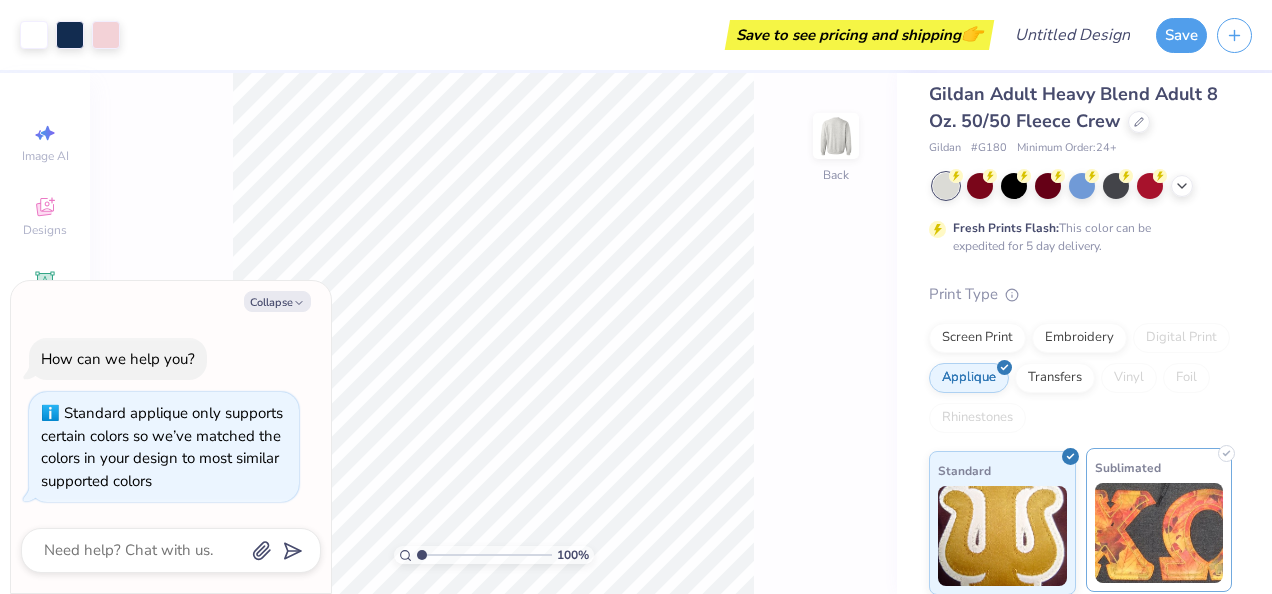 click at bounding box center [1159, 533] 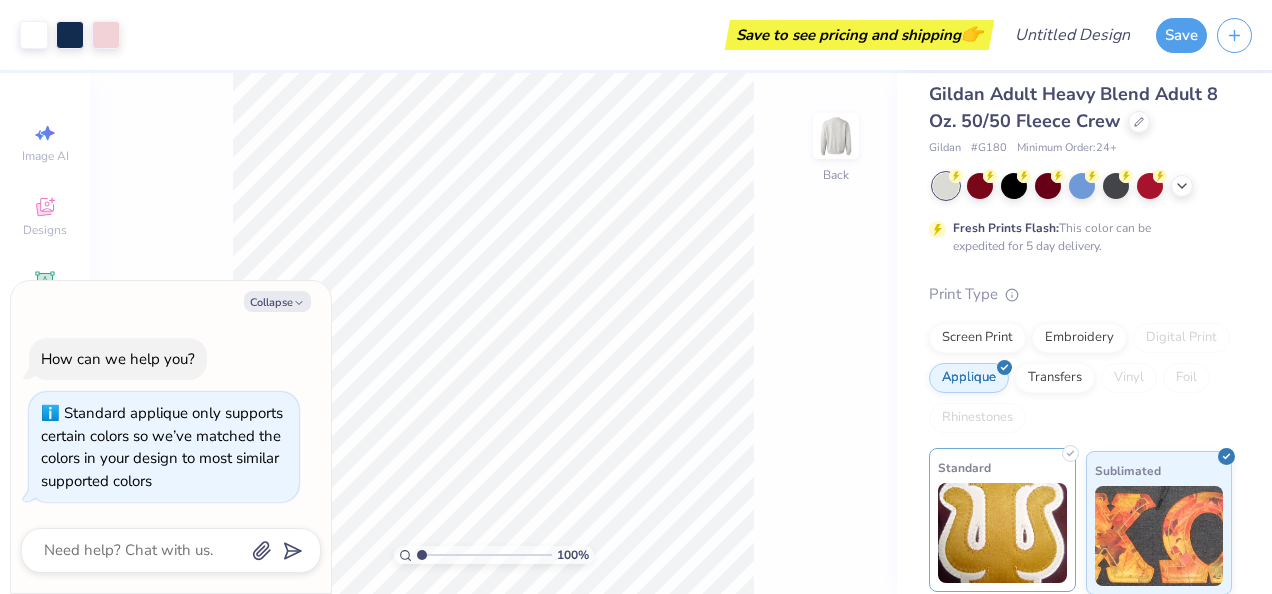click at bounding box center [1002, 533] 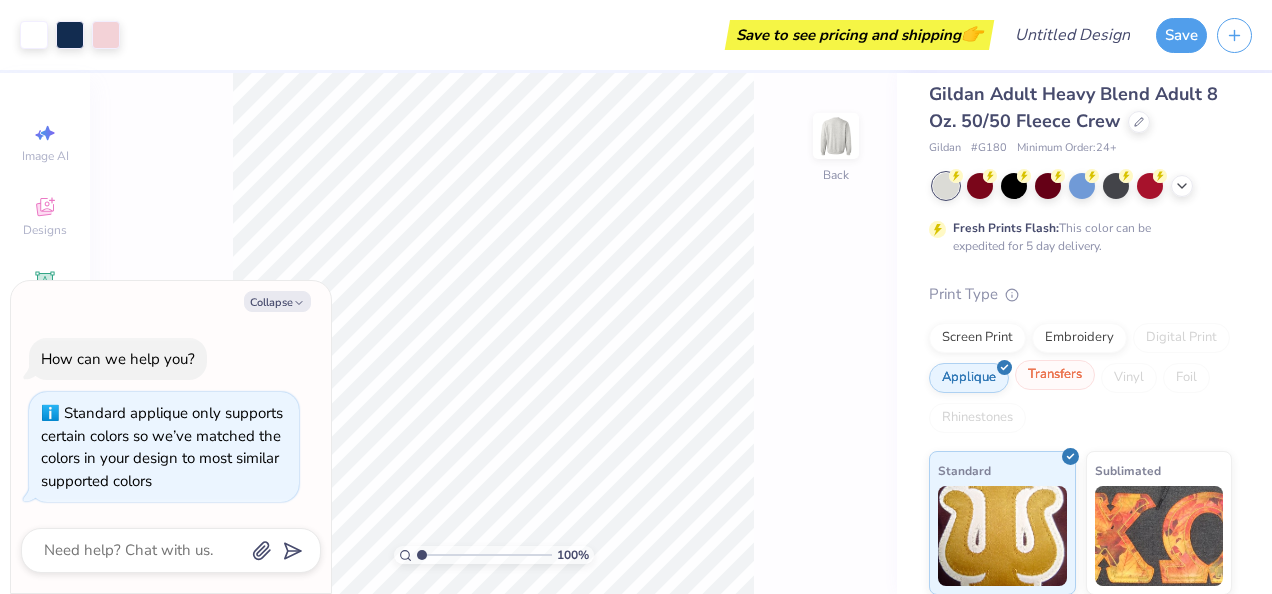 click on "Transfers" at bounding box center [1055, 375] 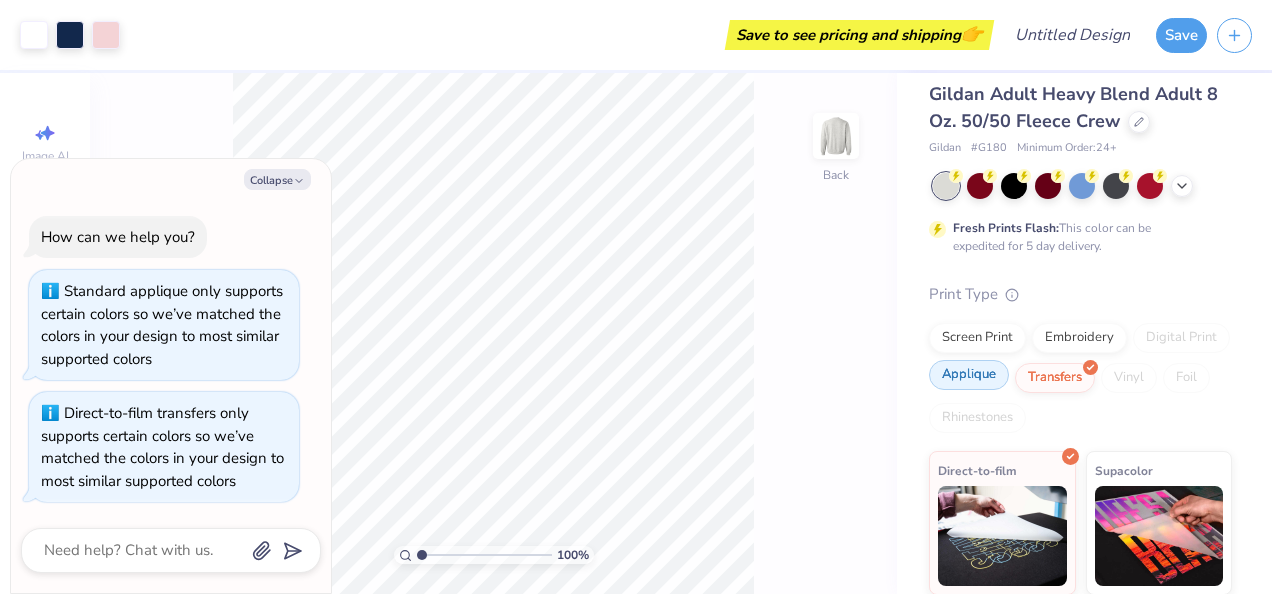 click on "Applique" at bounding box center [969, 375] 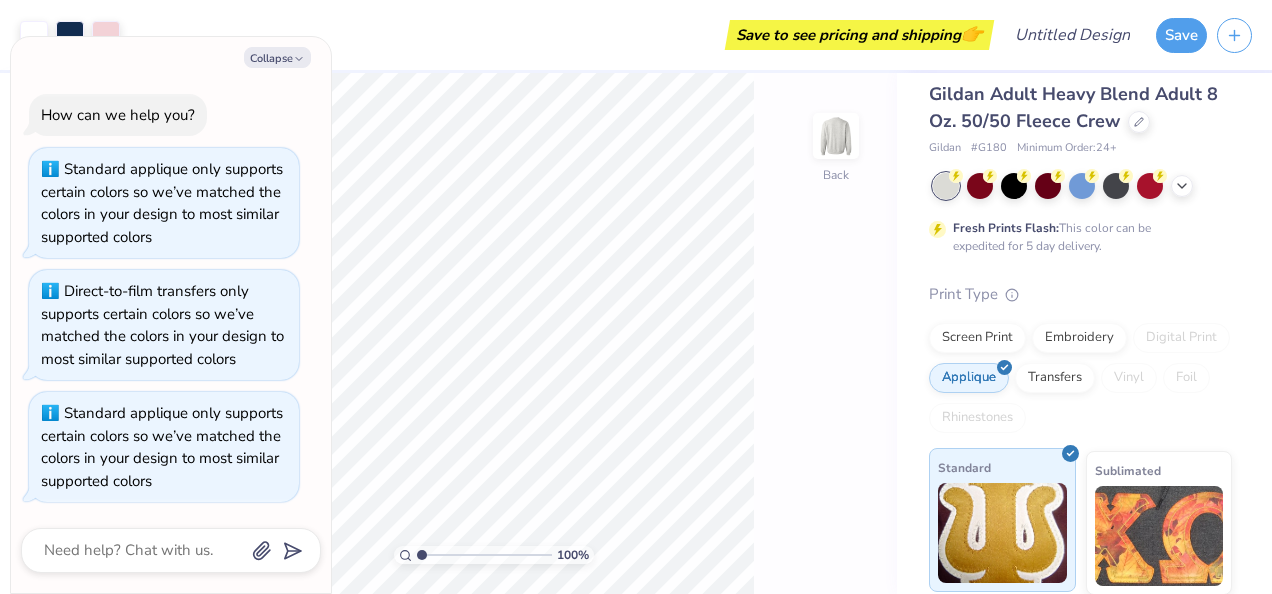 click at bounding box center (1002, 533) 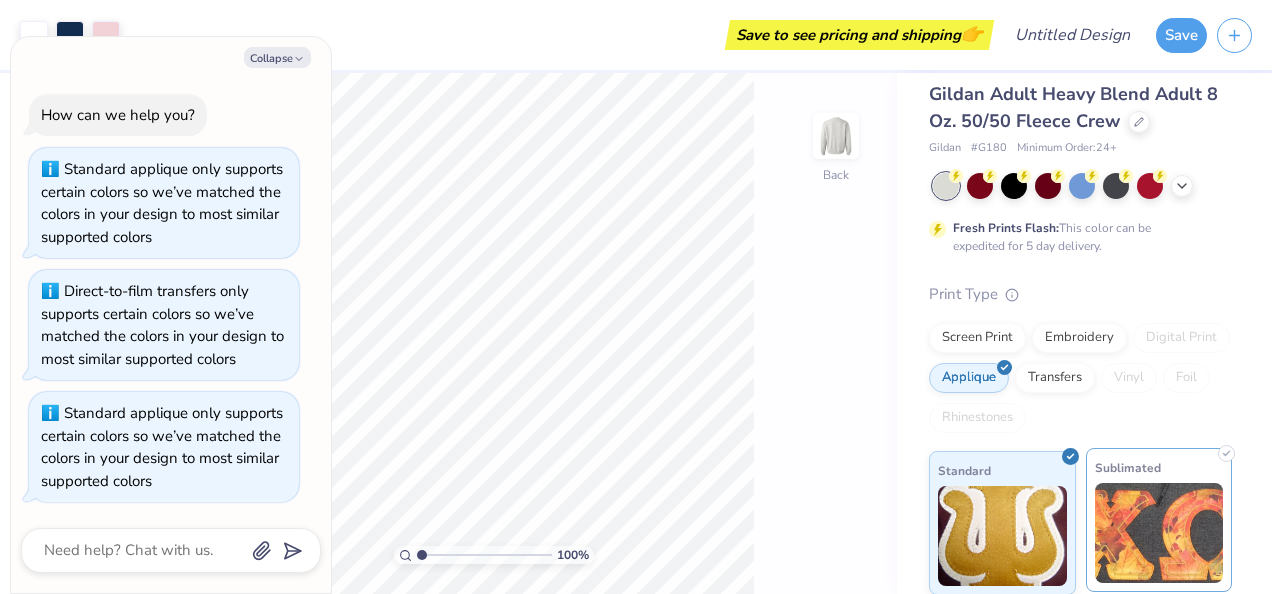 click at bounding box center (1159, 533) 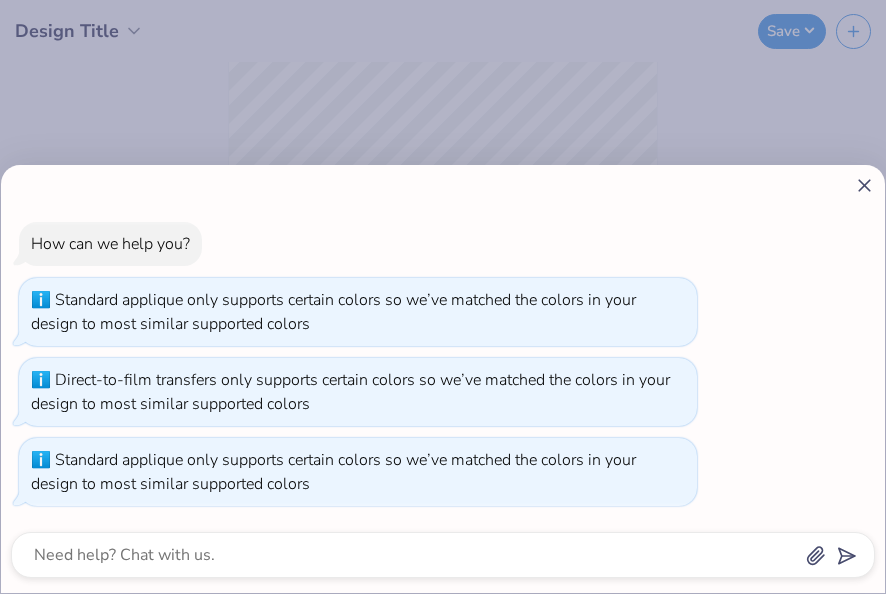 click 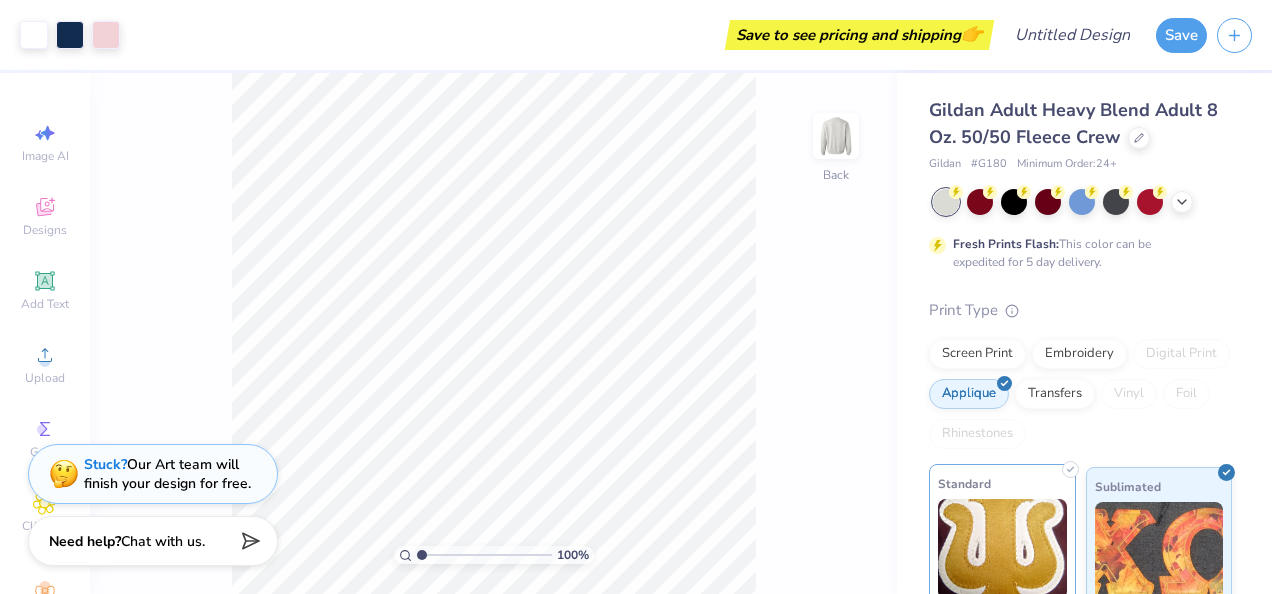 click at bounding box center [1002, 549] 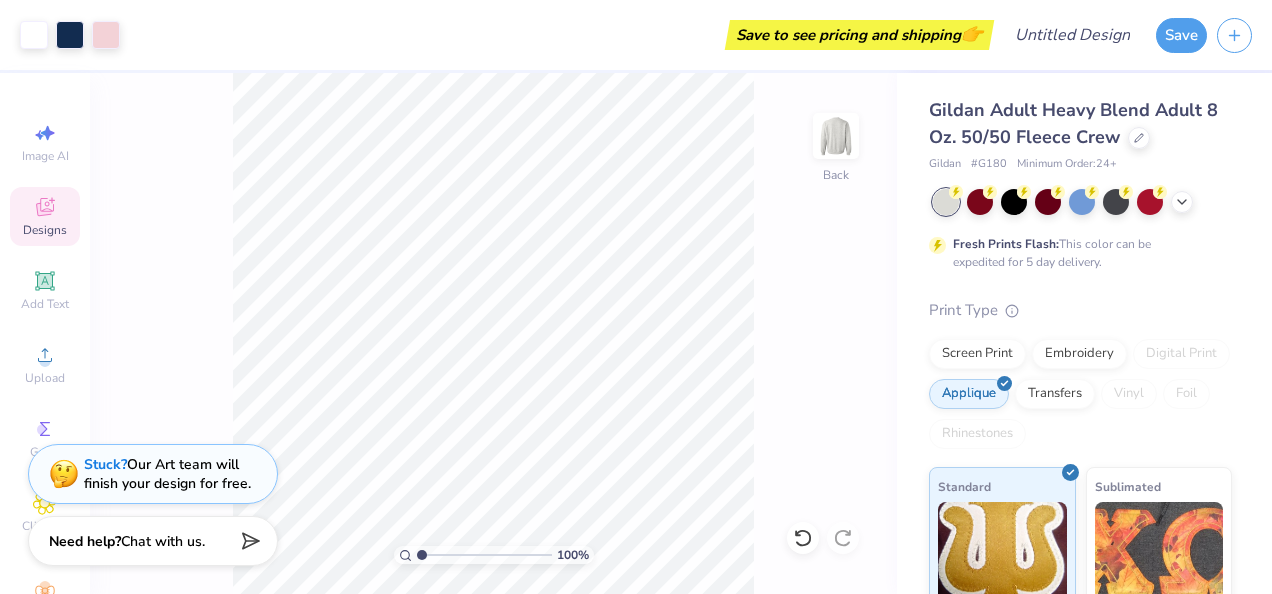 click on "Designs" at bounding box center (45, 230) 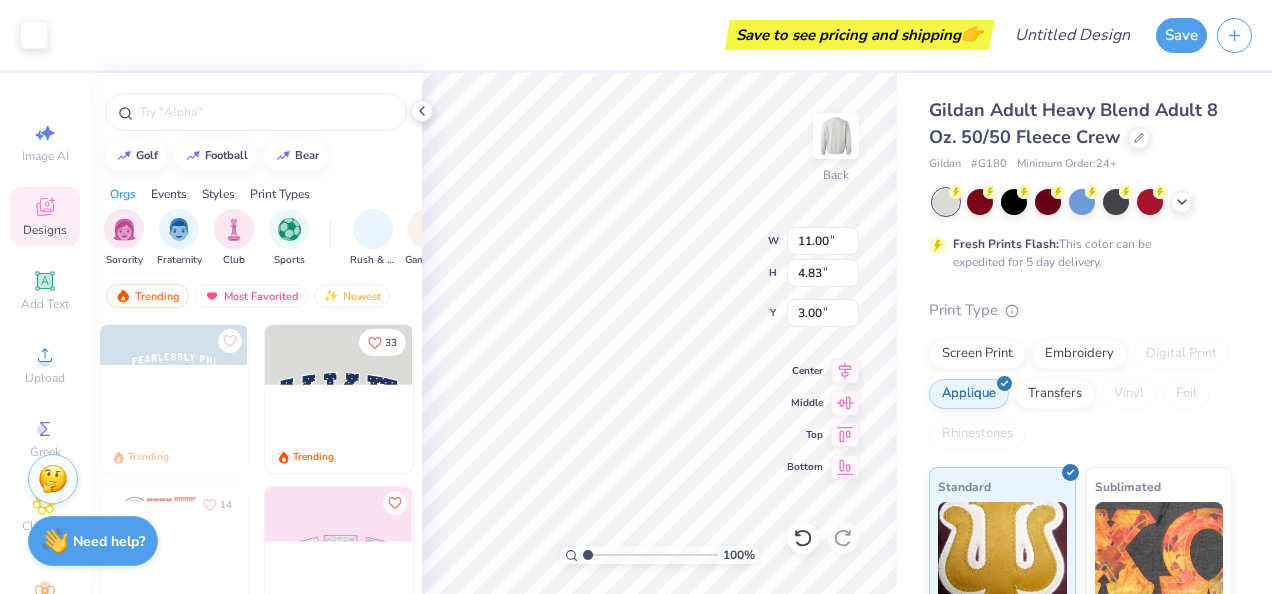 type on "10.81" 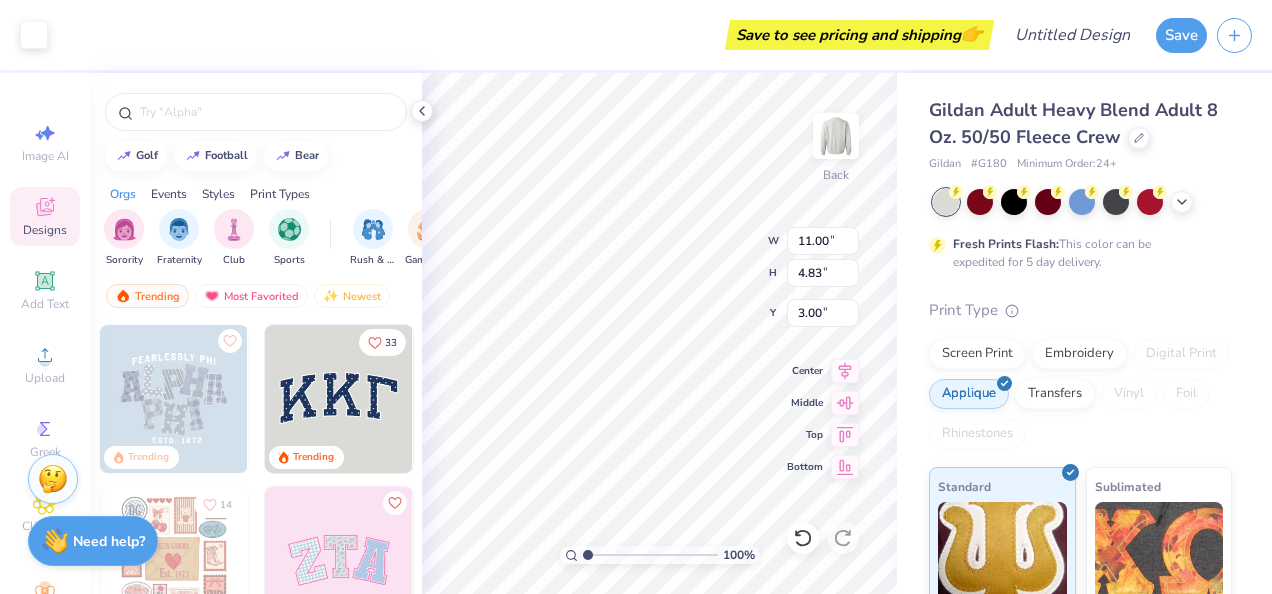 type on "4.61" 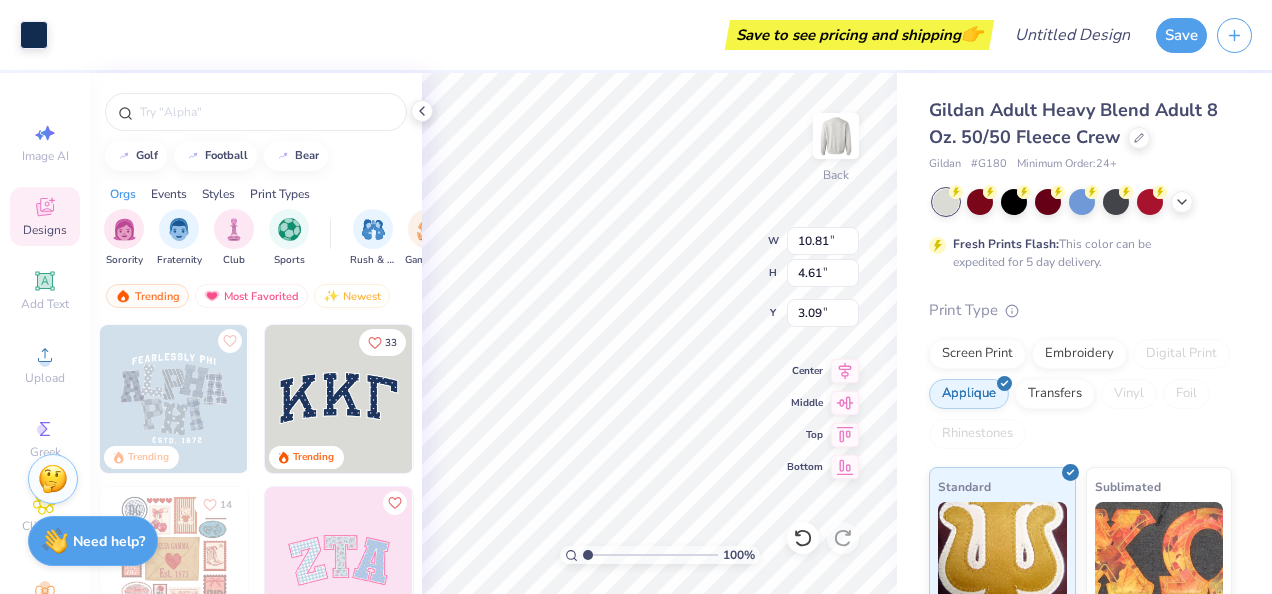 type on "3.00" 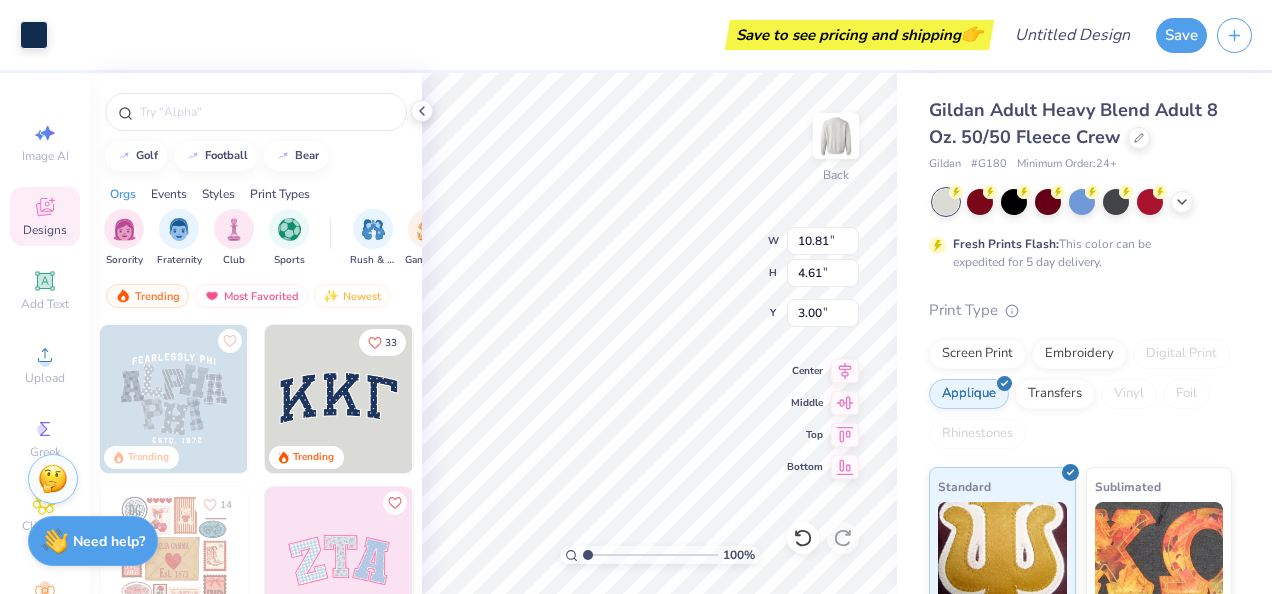 click on "👉" at bounding box center (972, 34) 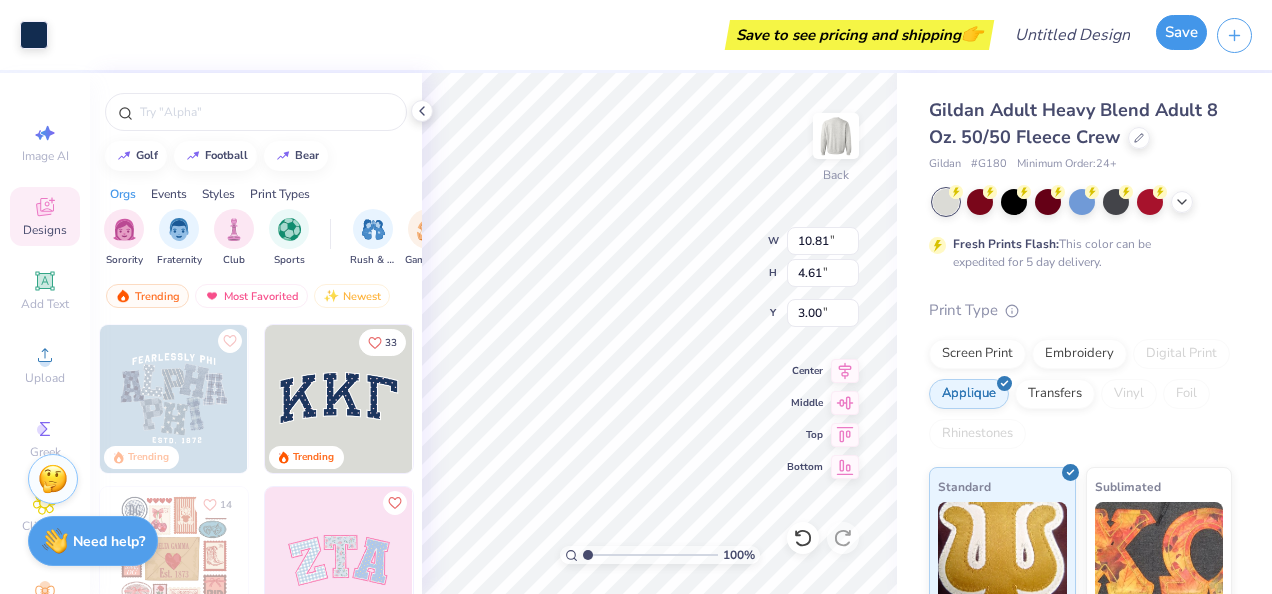 click on "Save" at bounding box center [1181, 32] 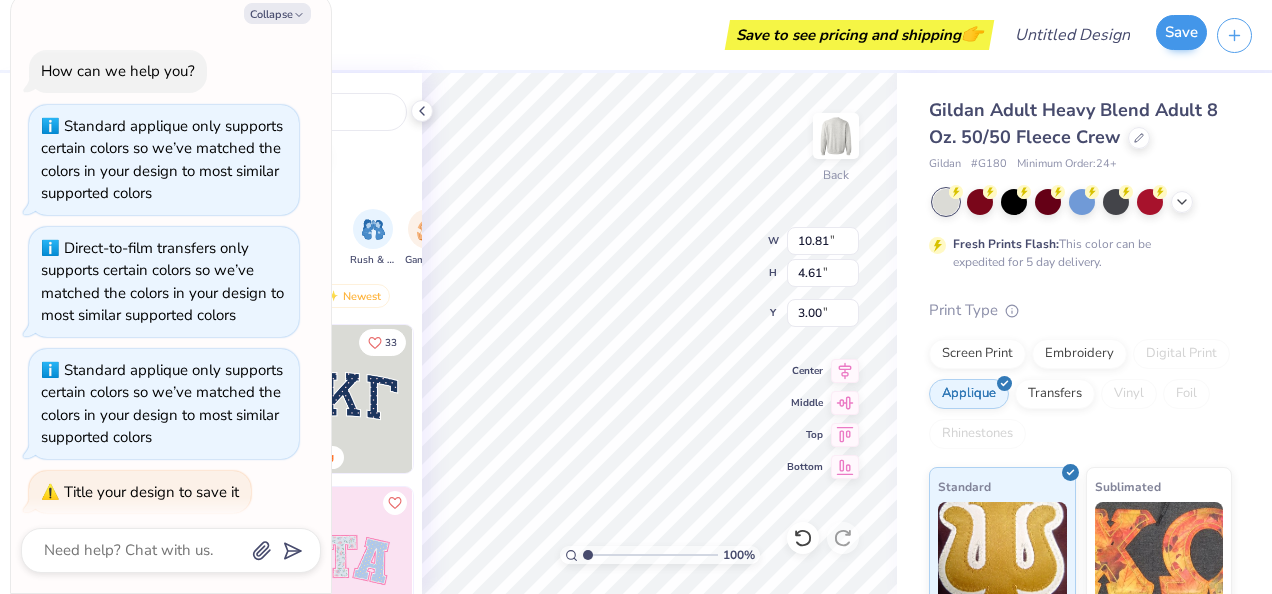 scroll, scrollTop: 10, scrollLeft: 0, axis: vertical 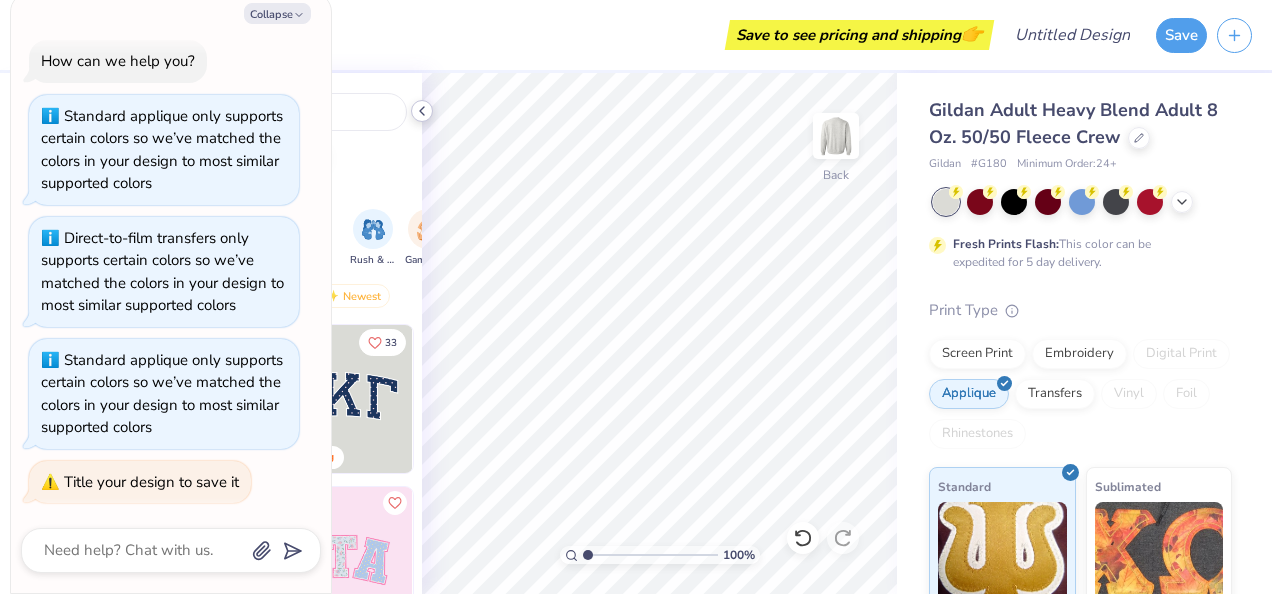 click 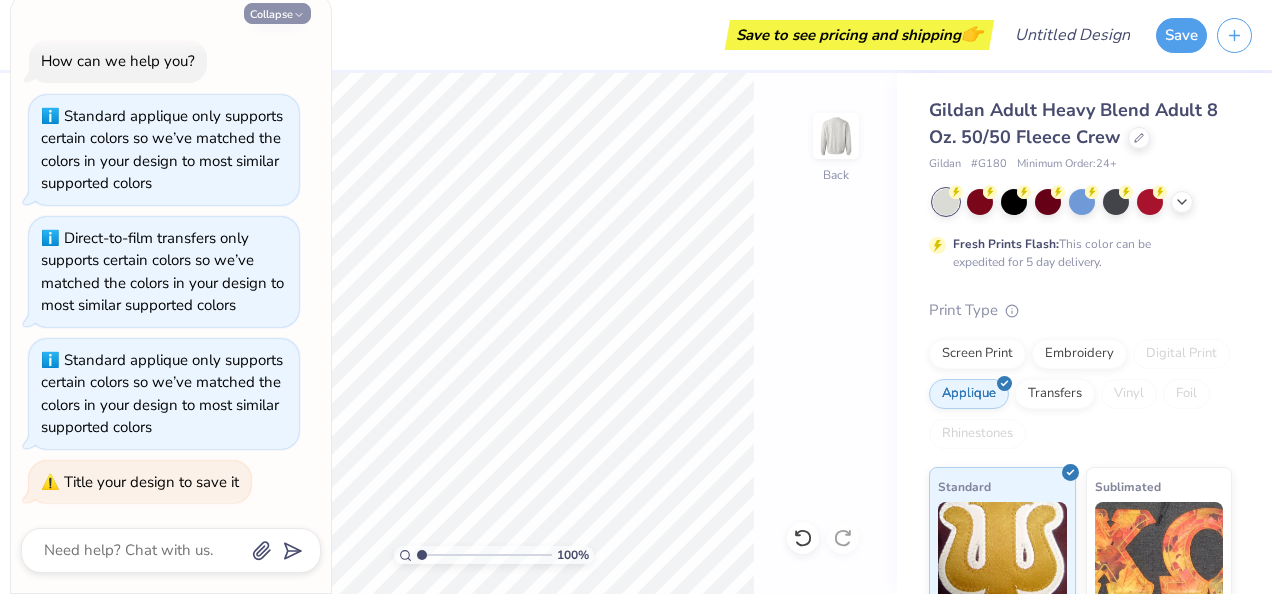 click 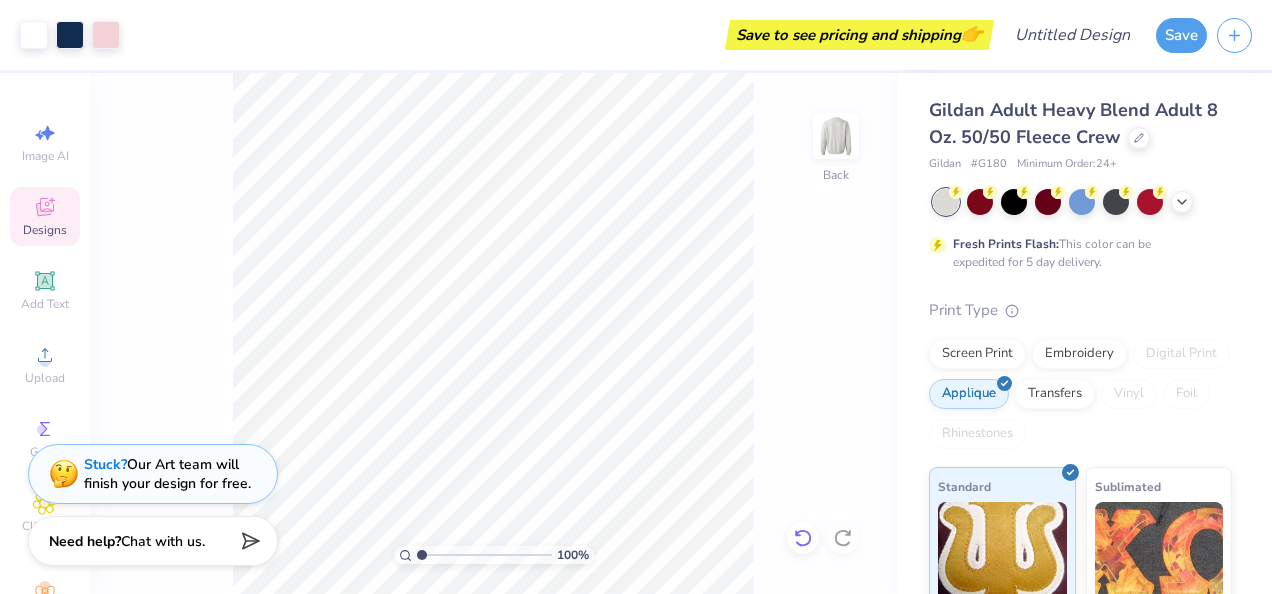 click 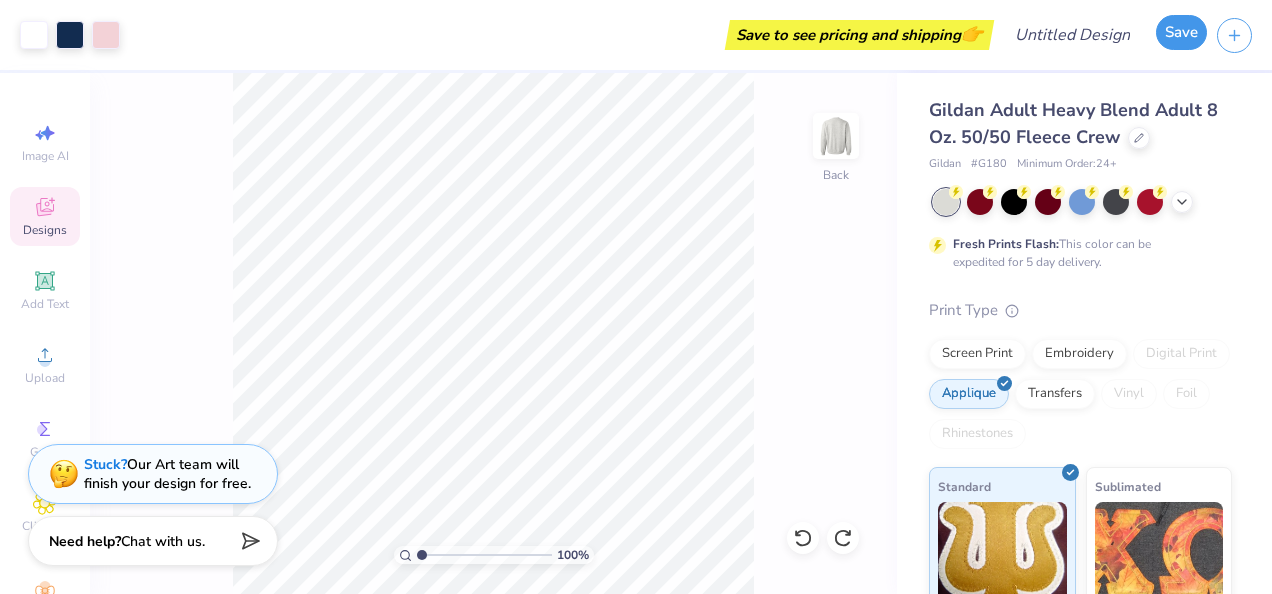 click on "Save" at bounding box center (1181, 32) 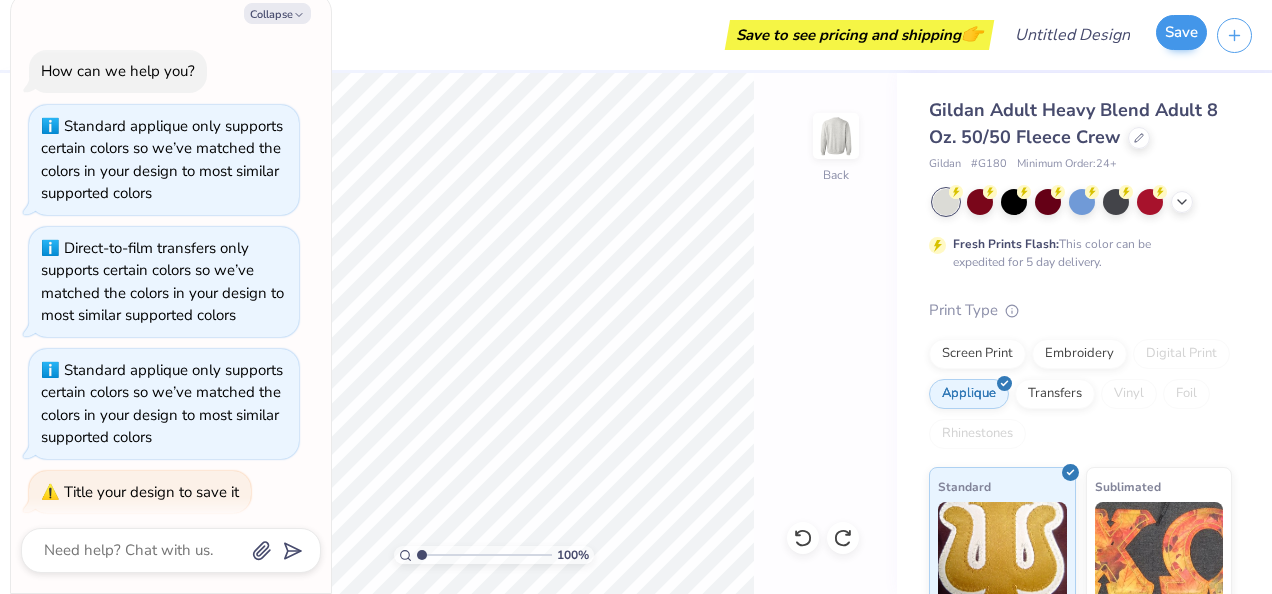 scroll, scrollTop: 64, scrollLeft: 0, axis: vertical 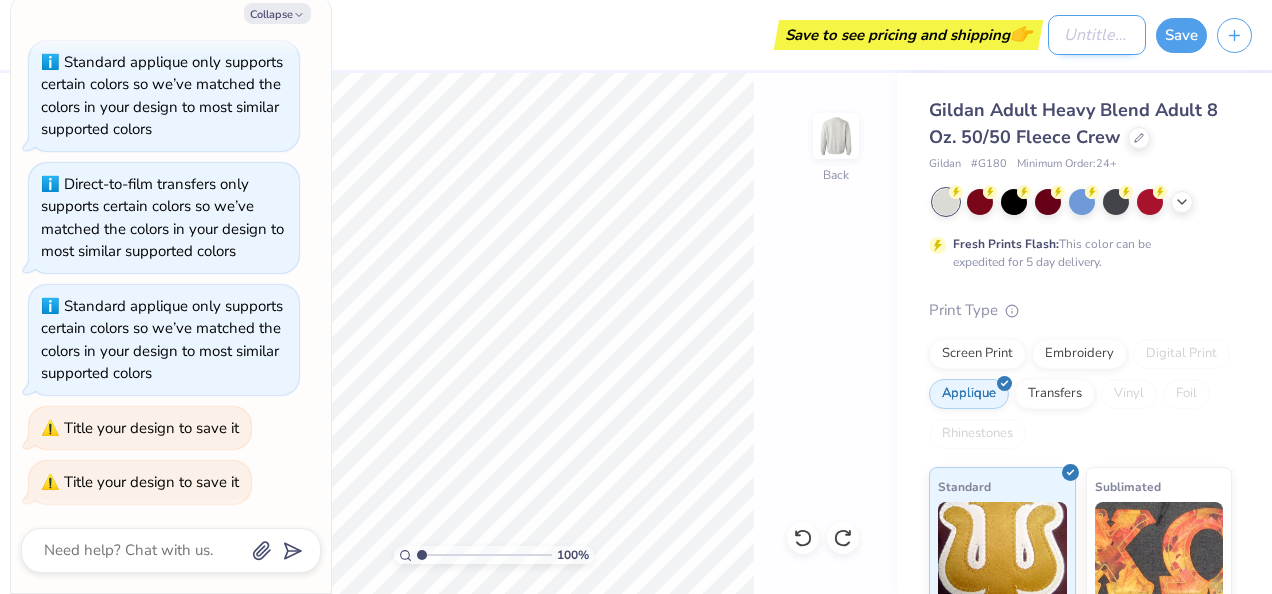 click on "Design Title" at bounding box center (1097, 35) 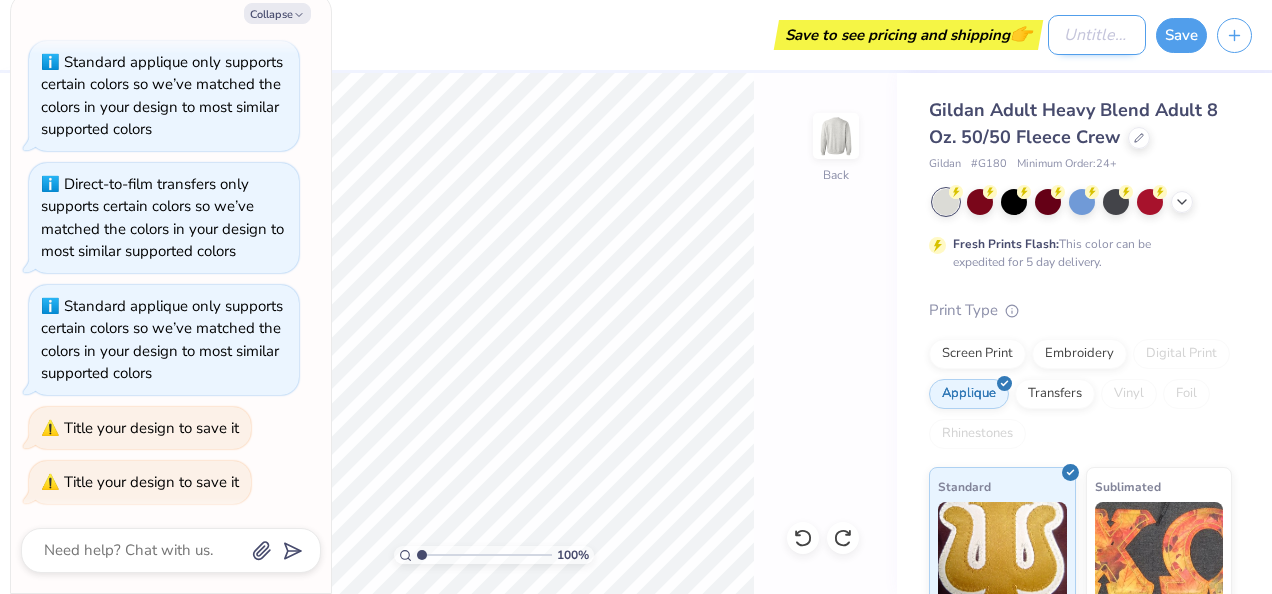 type on "x" 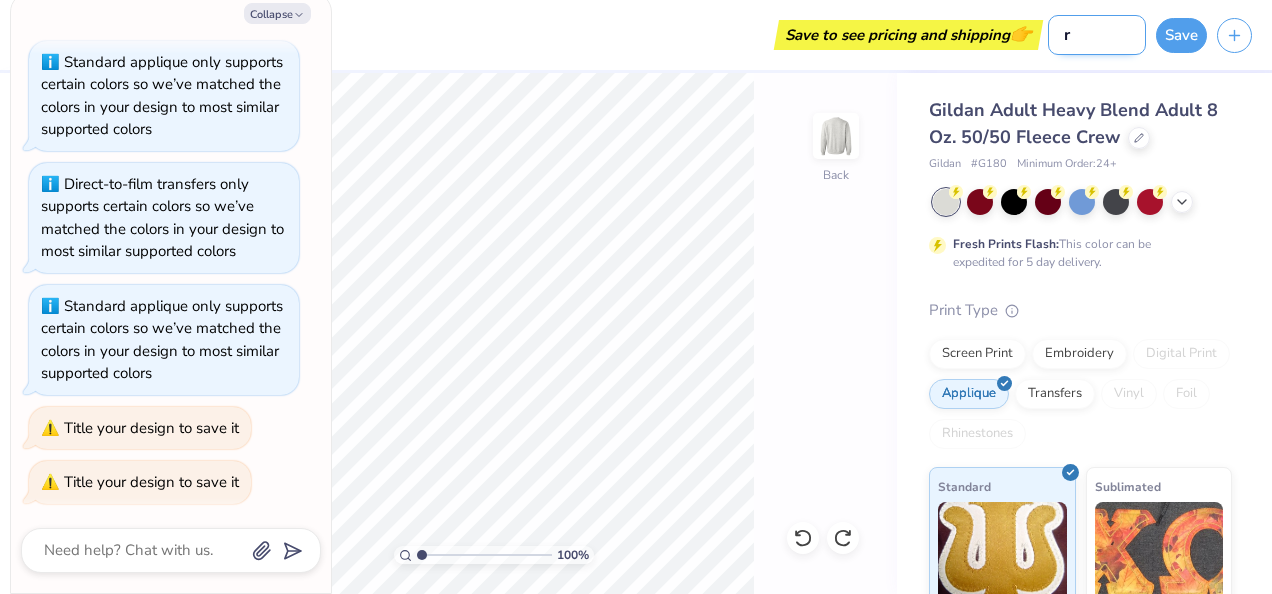 type on "x" 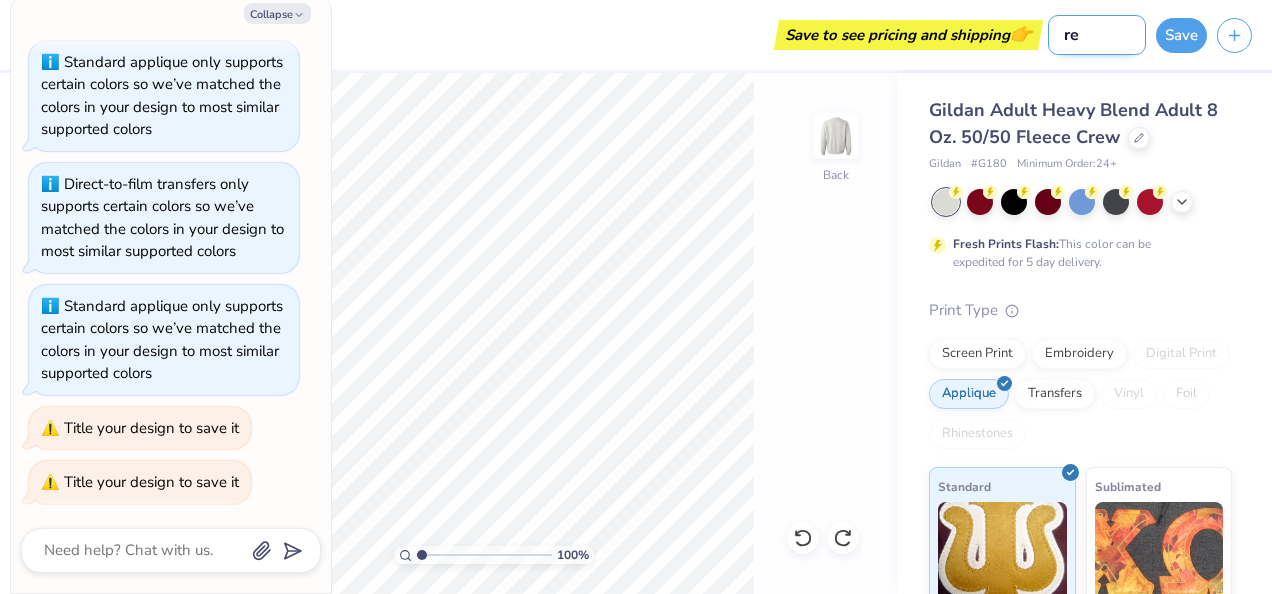 type on "x" 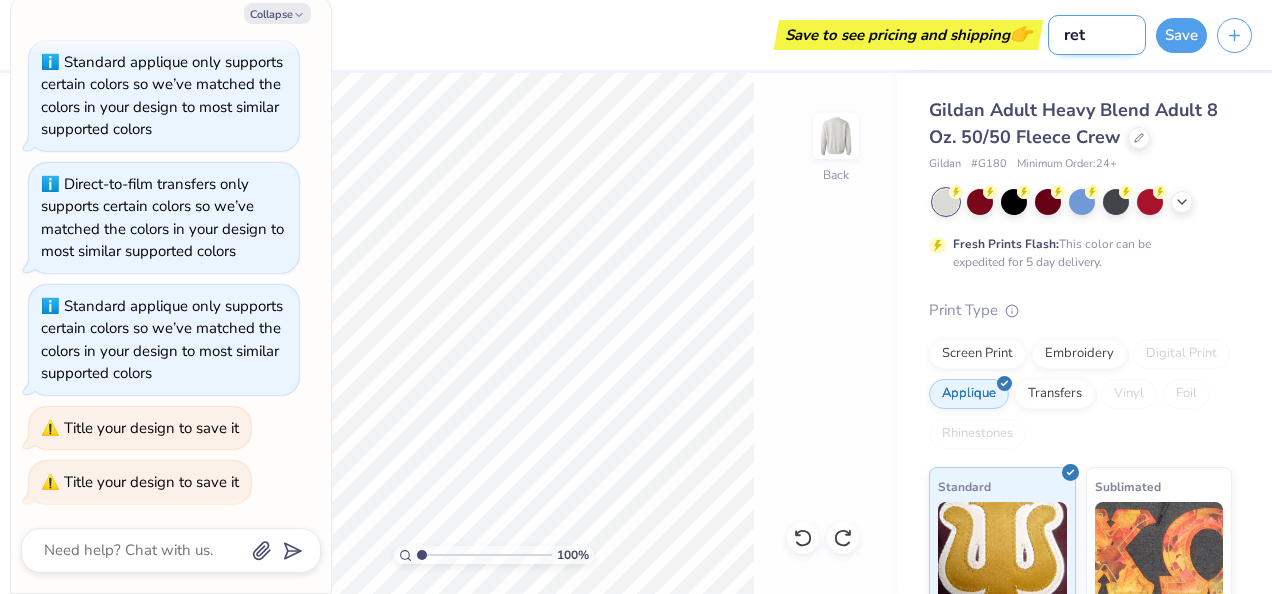 type on "x" 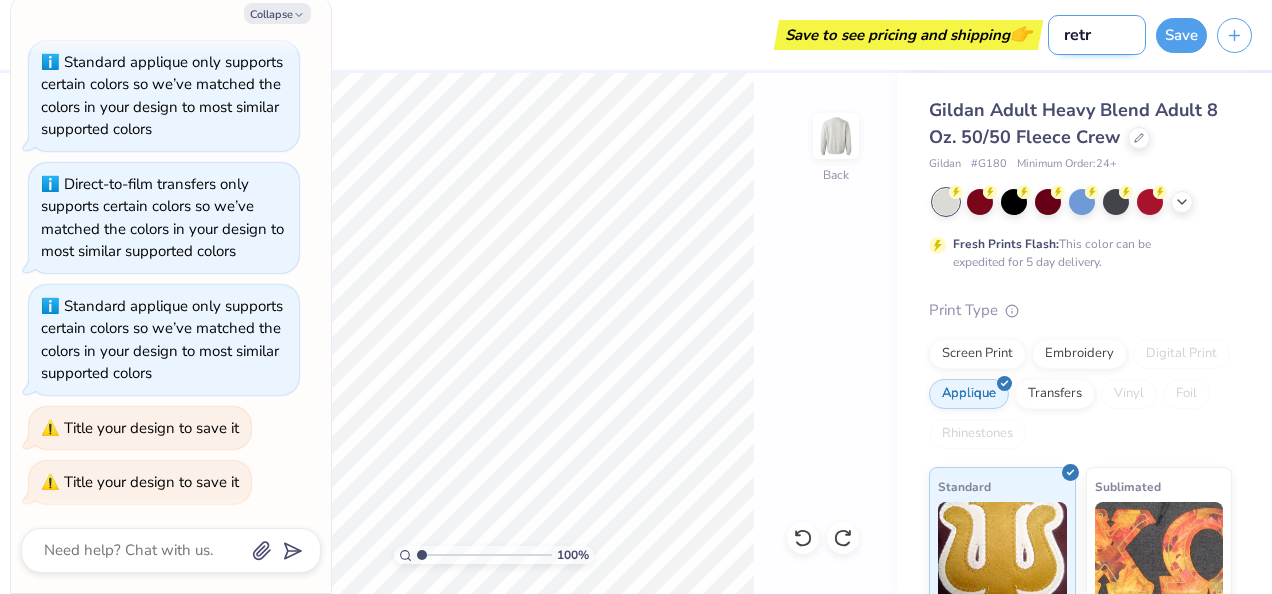 type on "x" 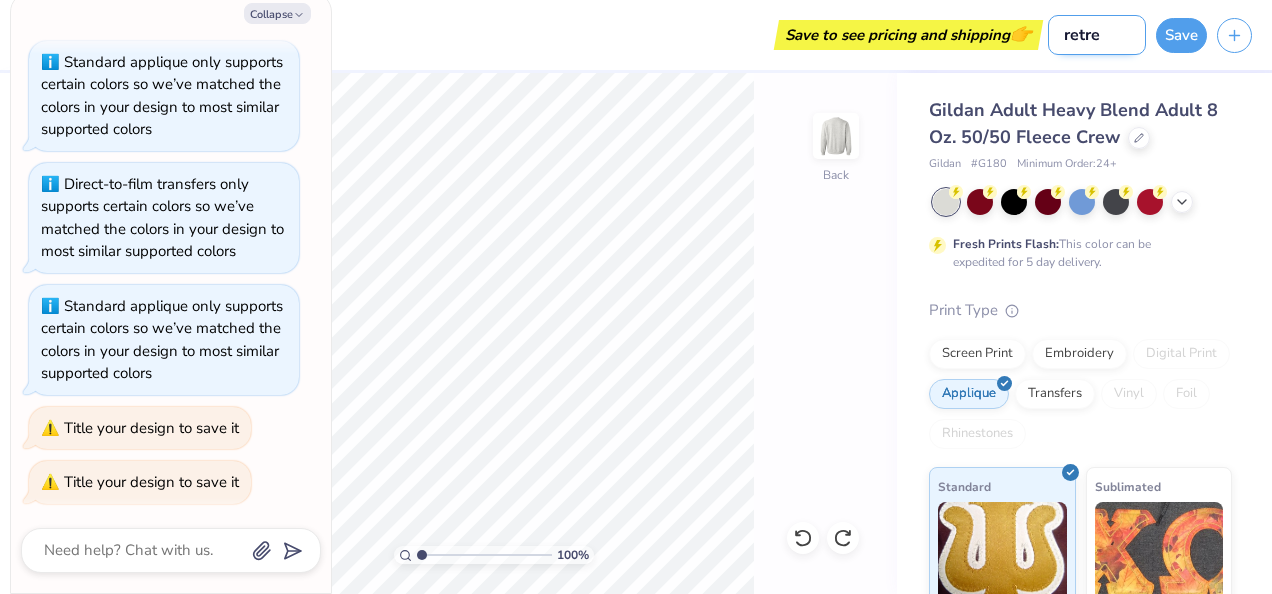 type on "x" 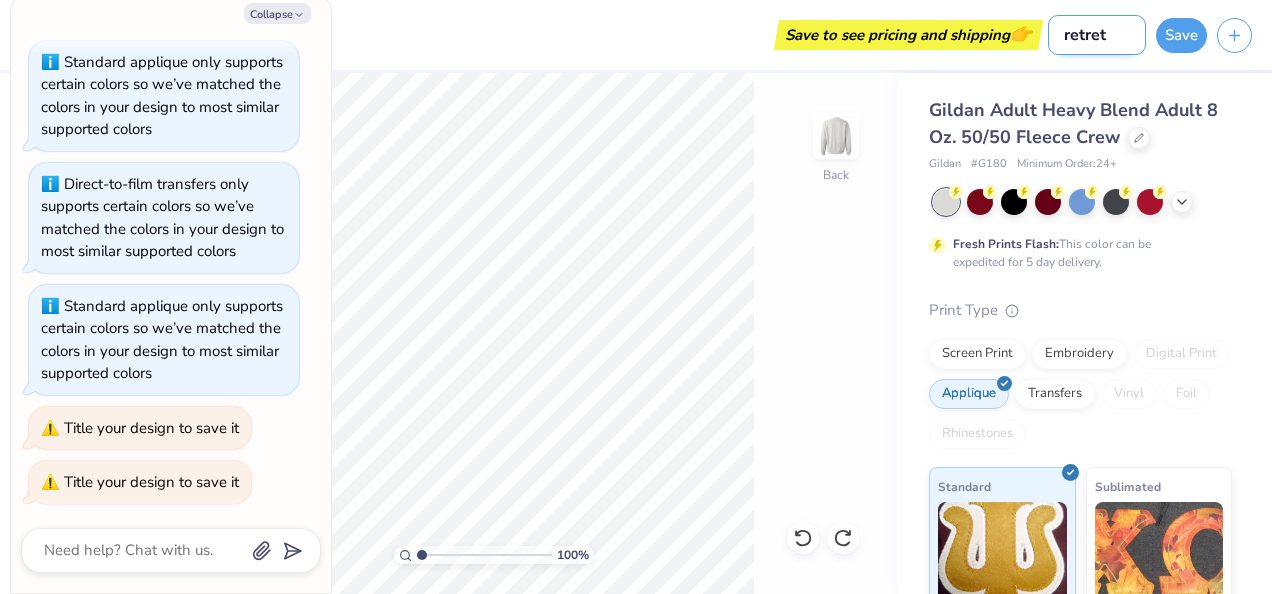 type on "x" 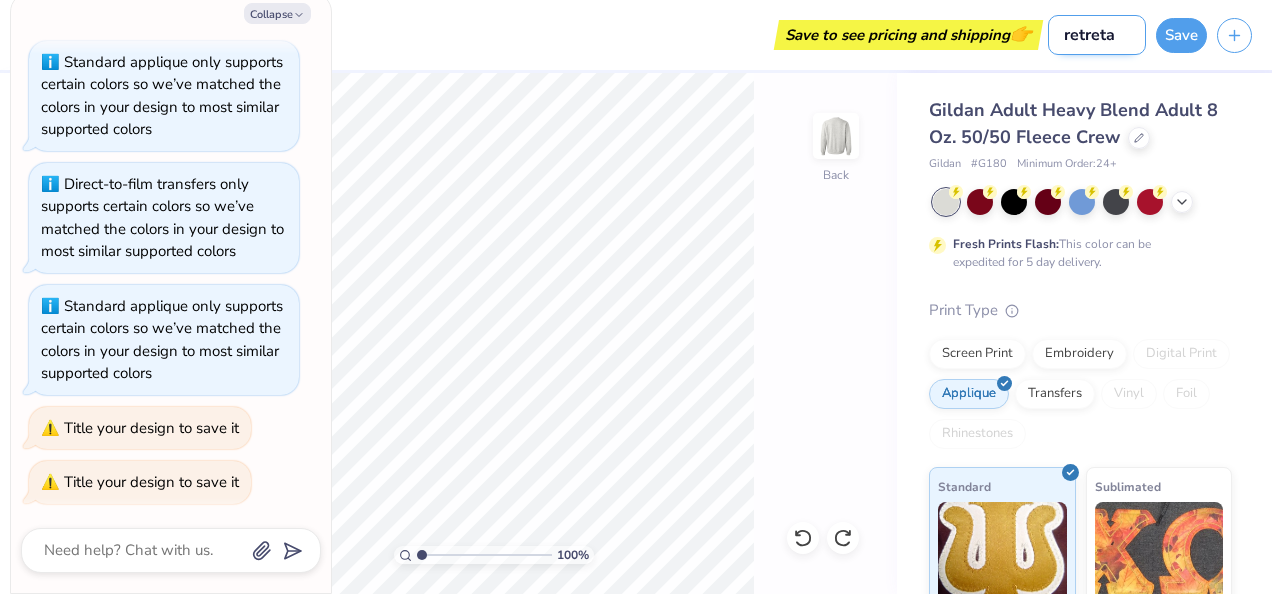 type on "retreta" 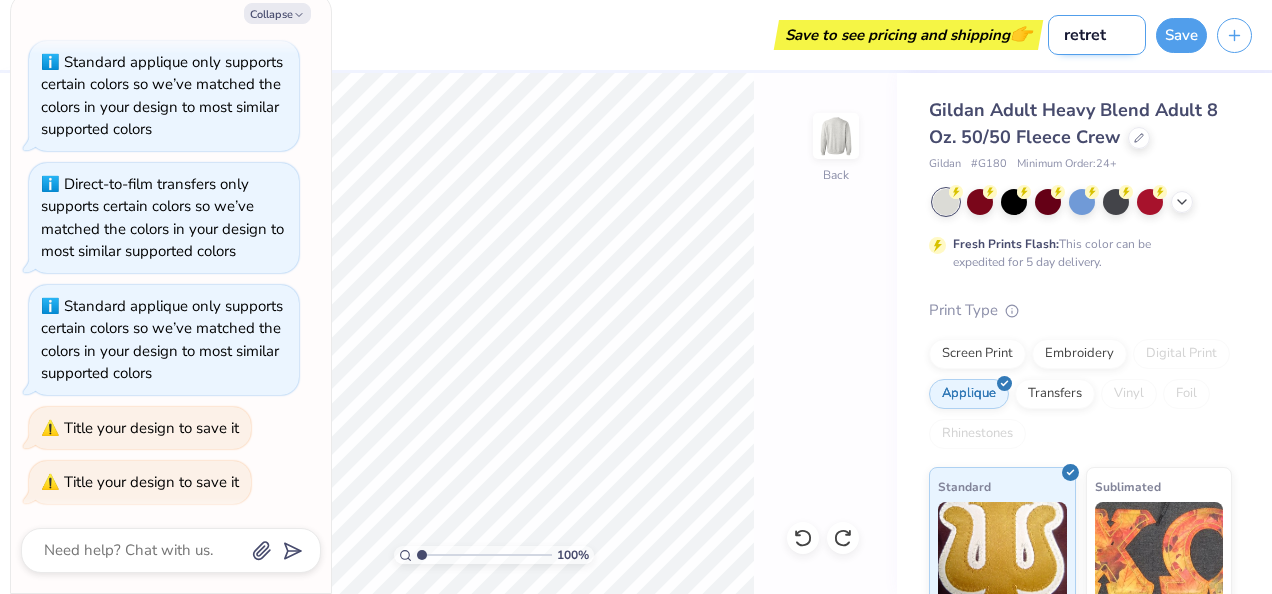 type on "x" 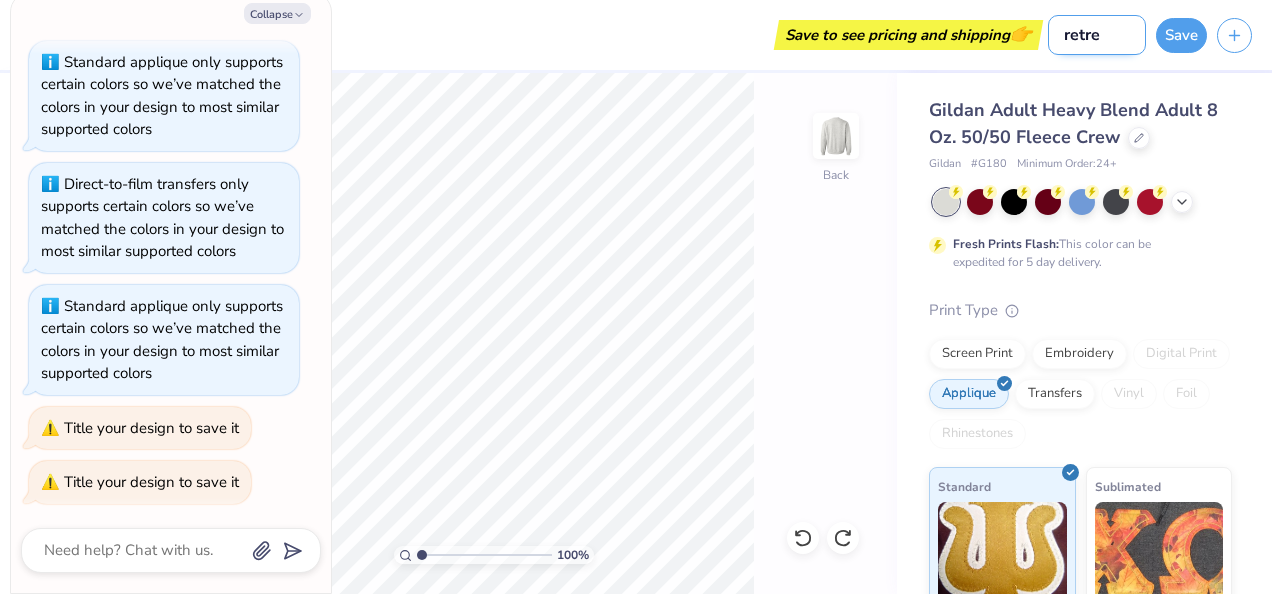 type on "x" 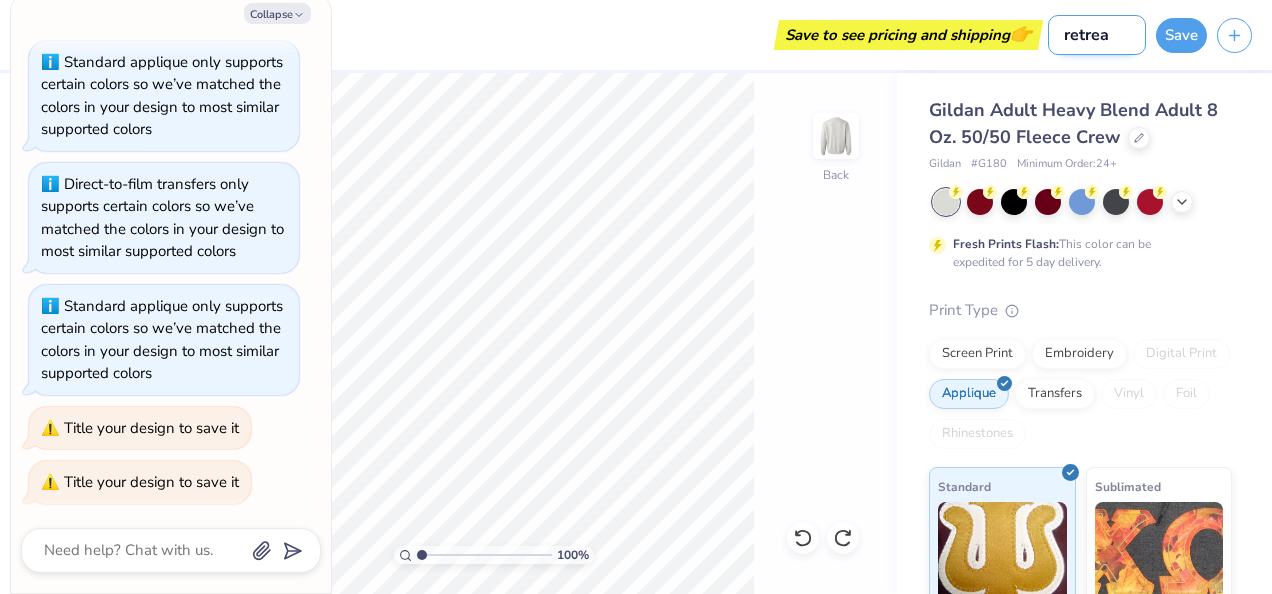 type on "x" 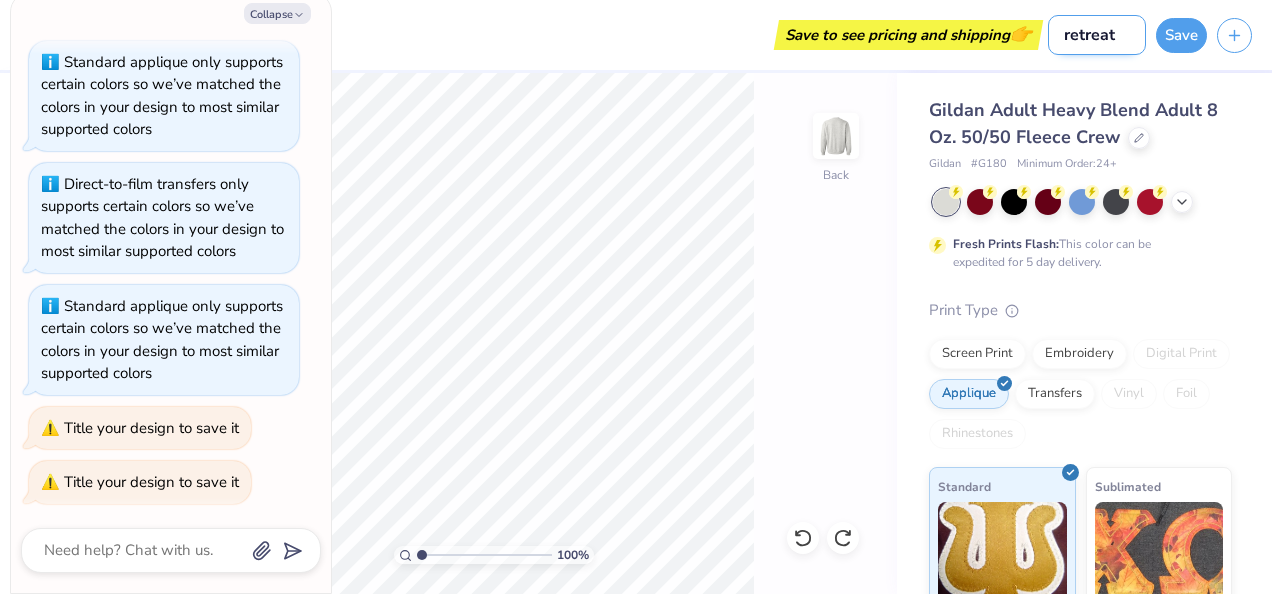 type on "retreat" 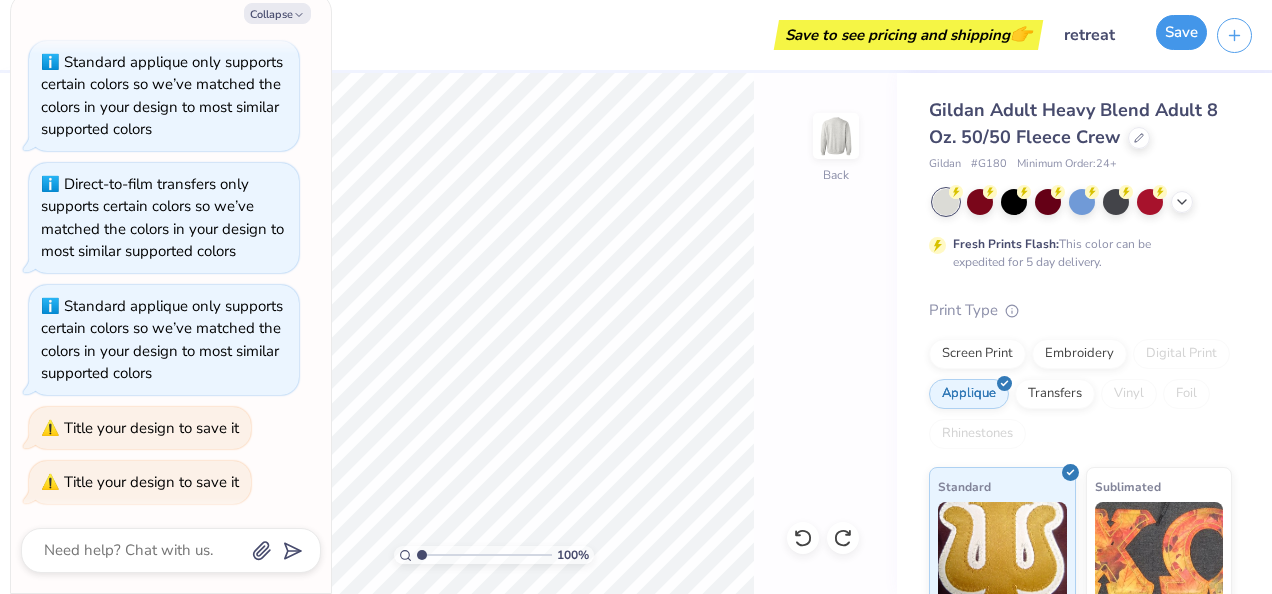 click on "Save" at bounding box center [1181, 32] 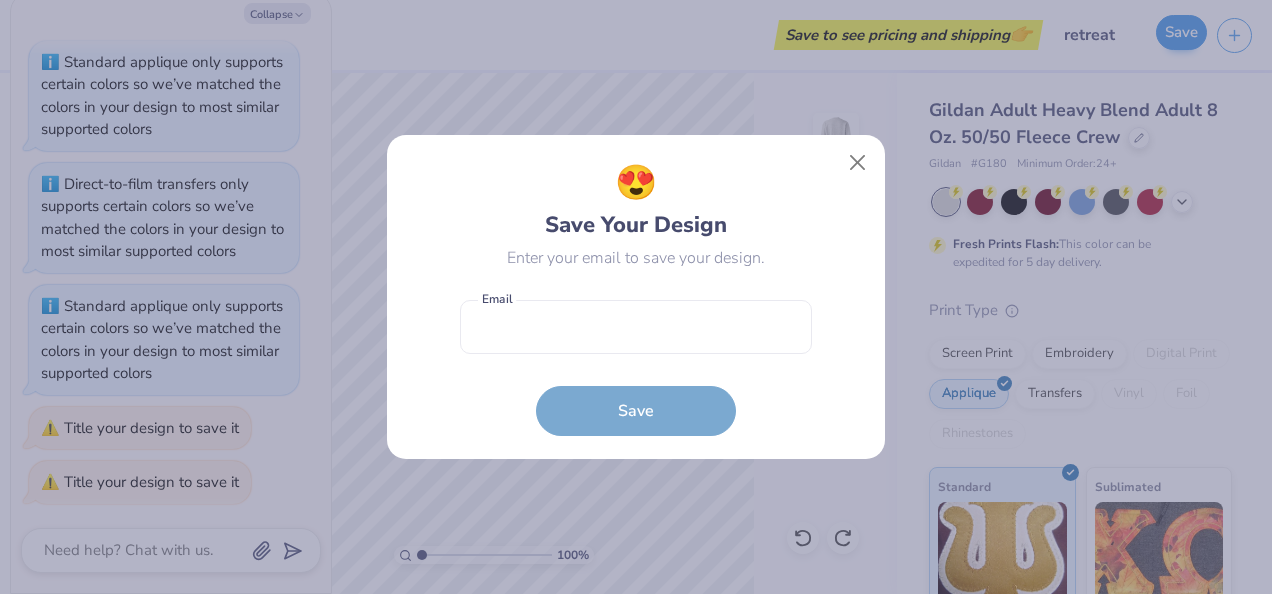 type on "x" 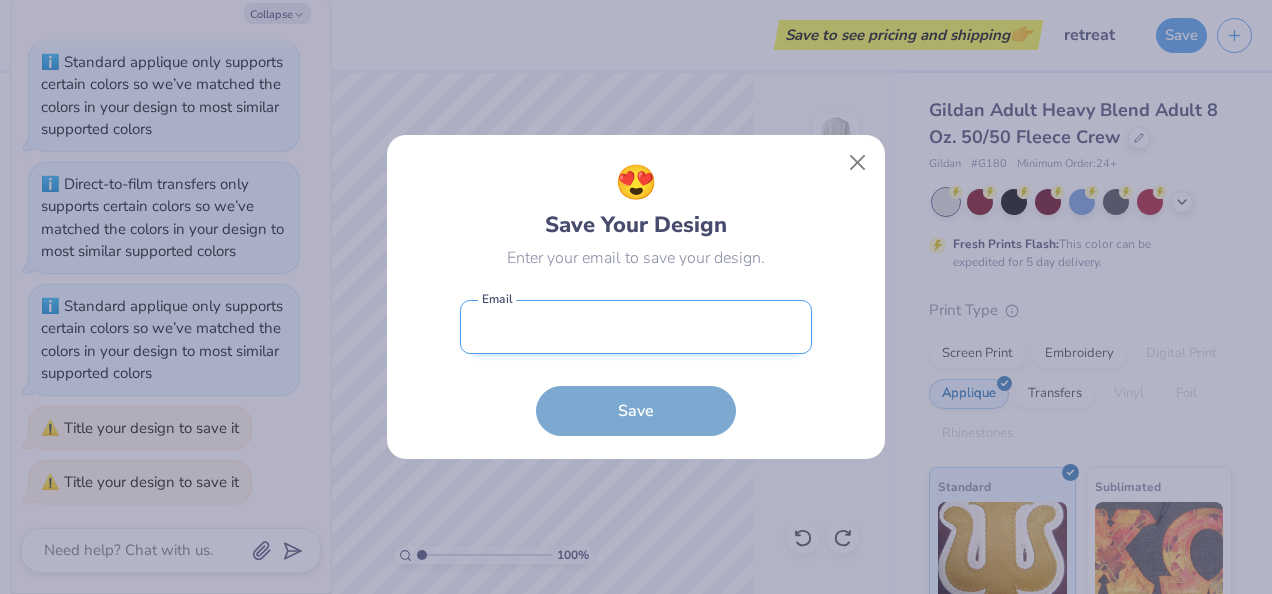 click at bounding box center [636, 327] 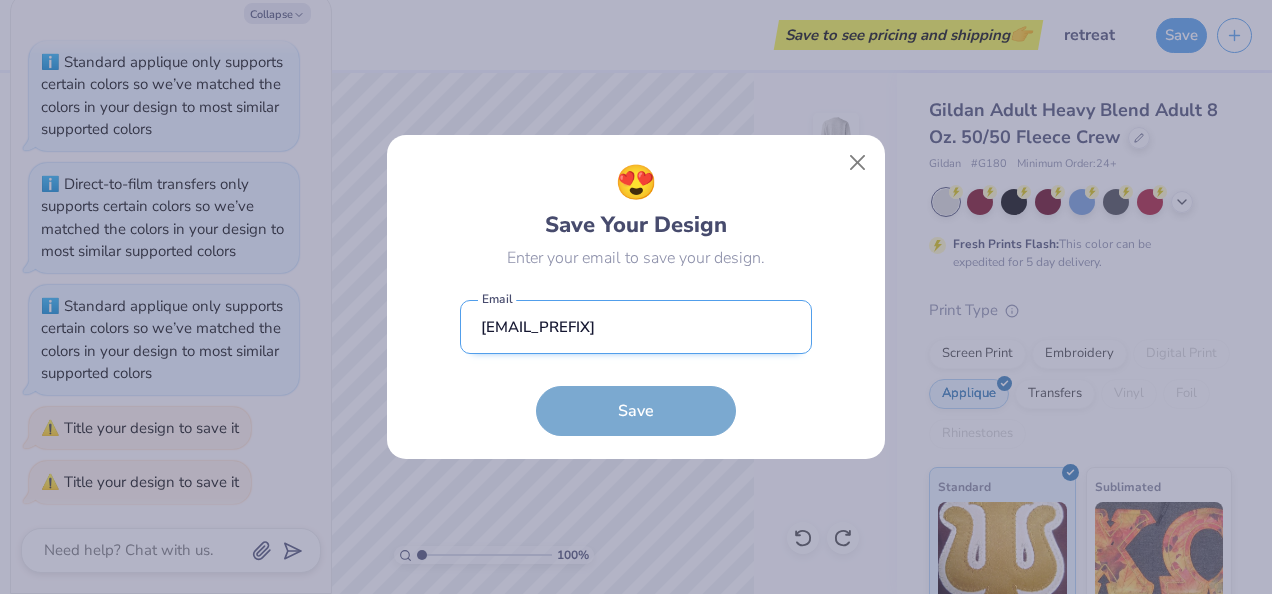 type on "[EMAIL]" 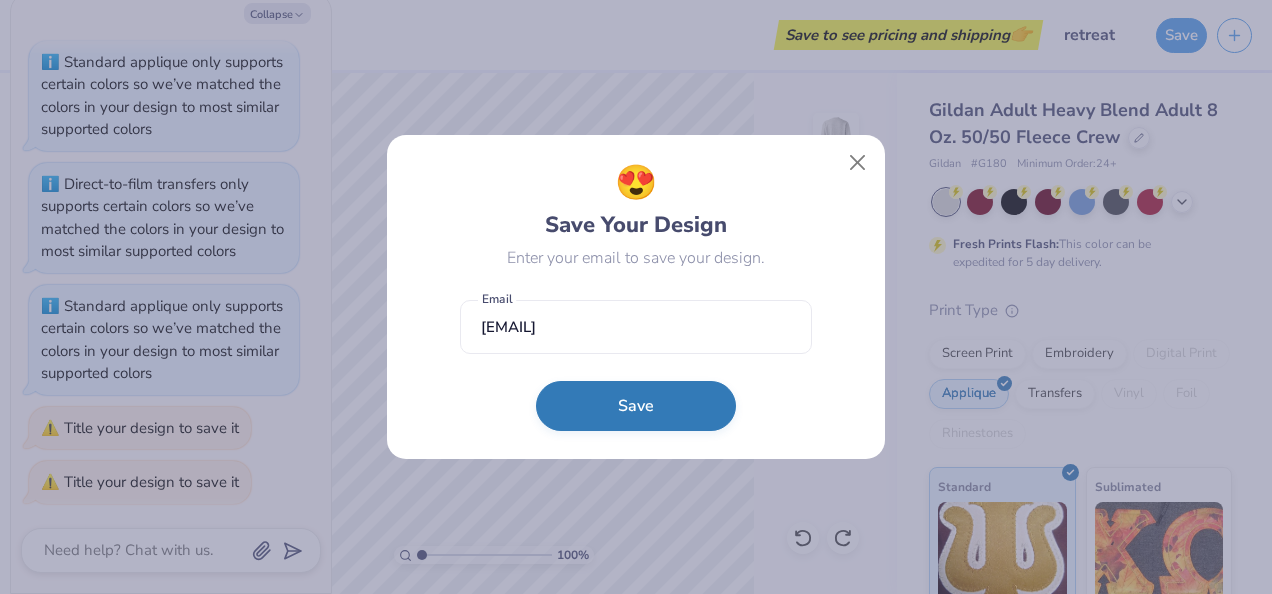 click on "Save" at bounding box center (636, 406) 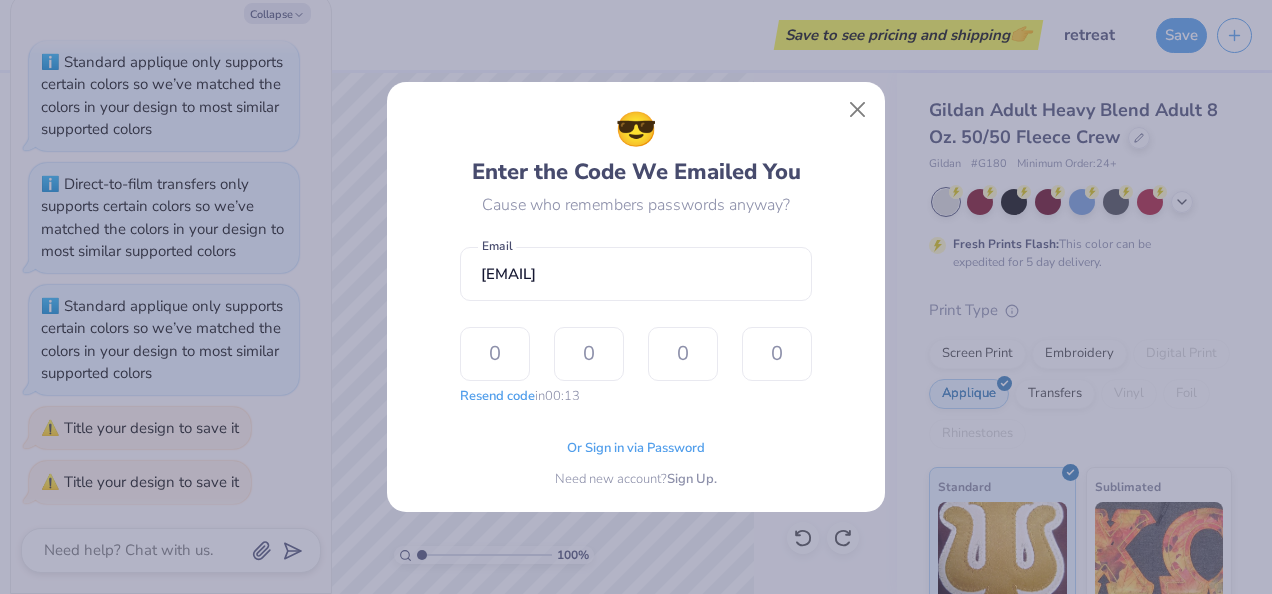 type on "3" 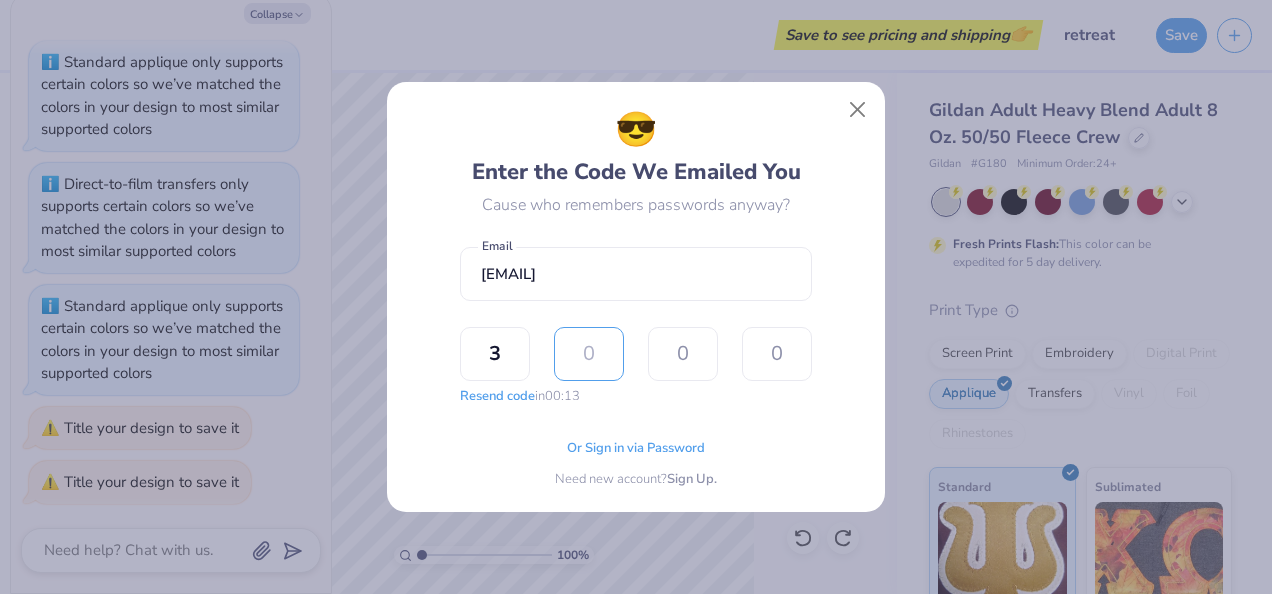 type on "2" 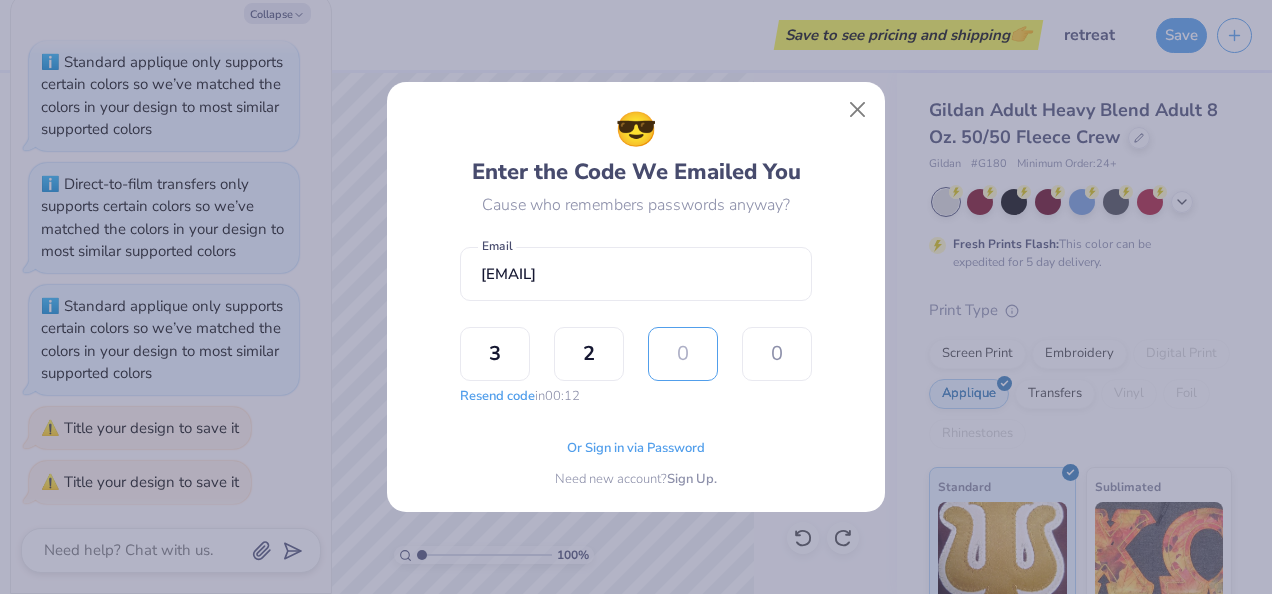 type on "0" 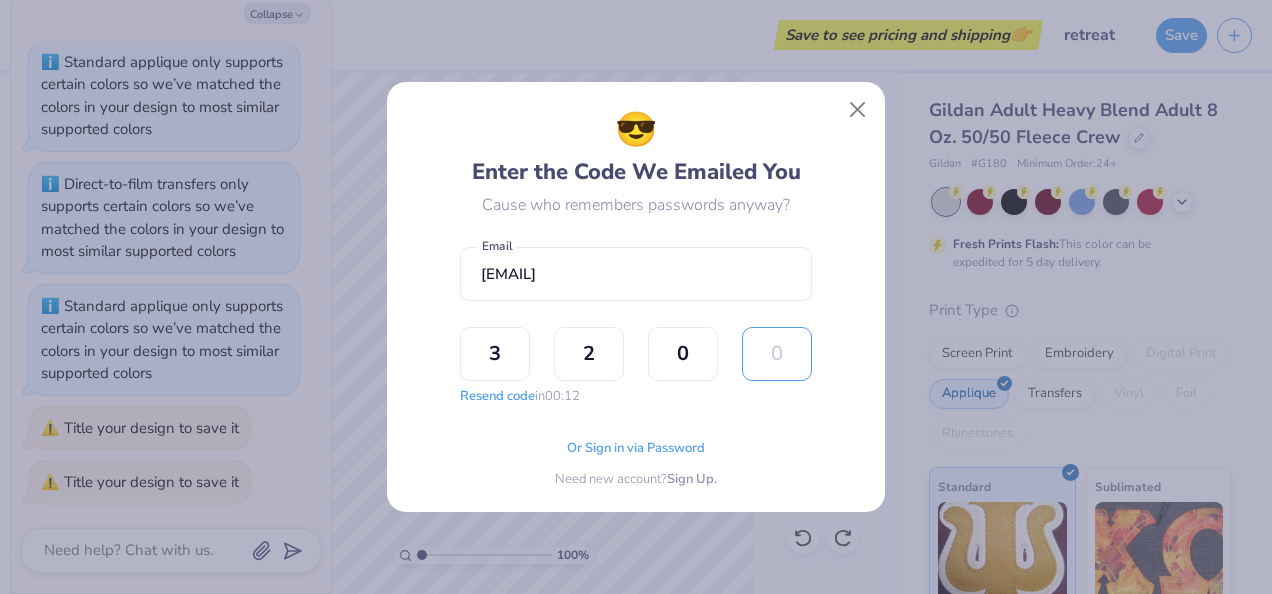 type on "4" 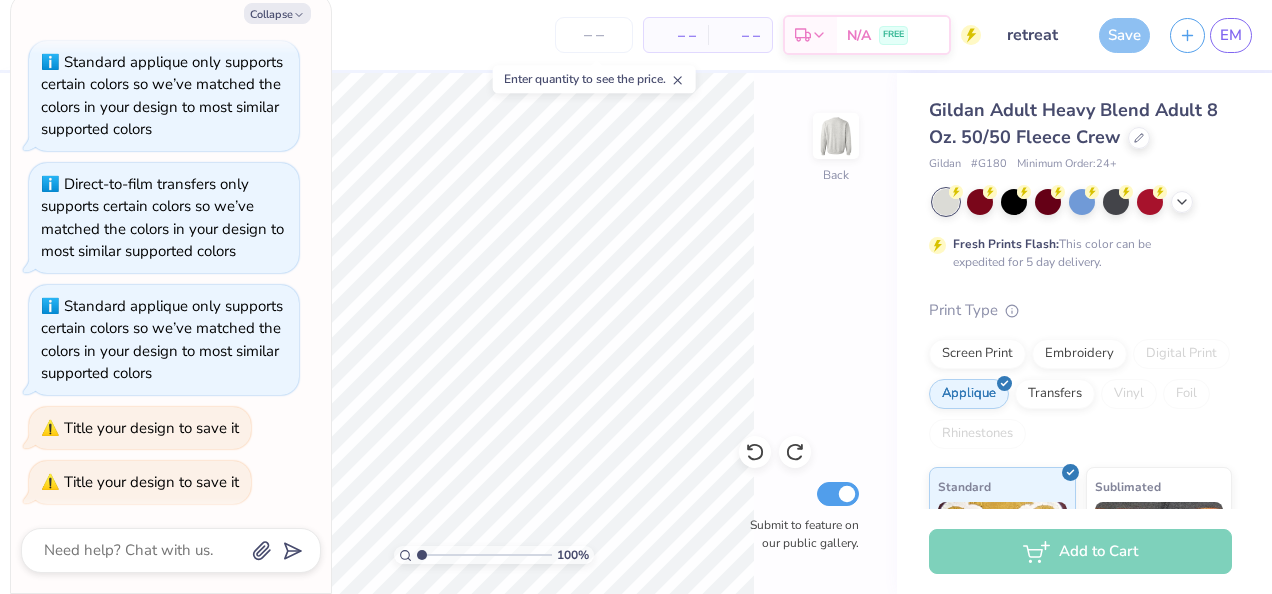 click on "– – Per Item" at bounding box center (676, 35) 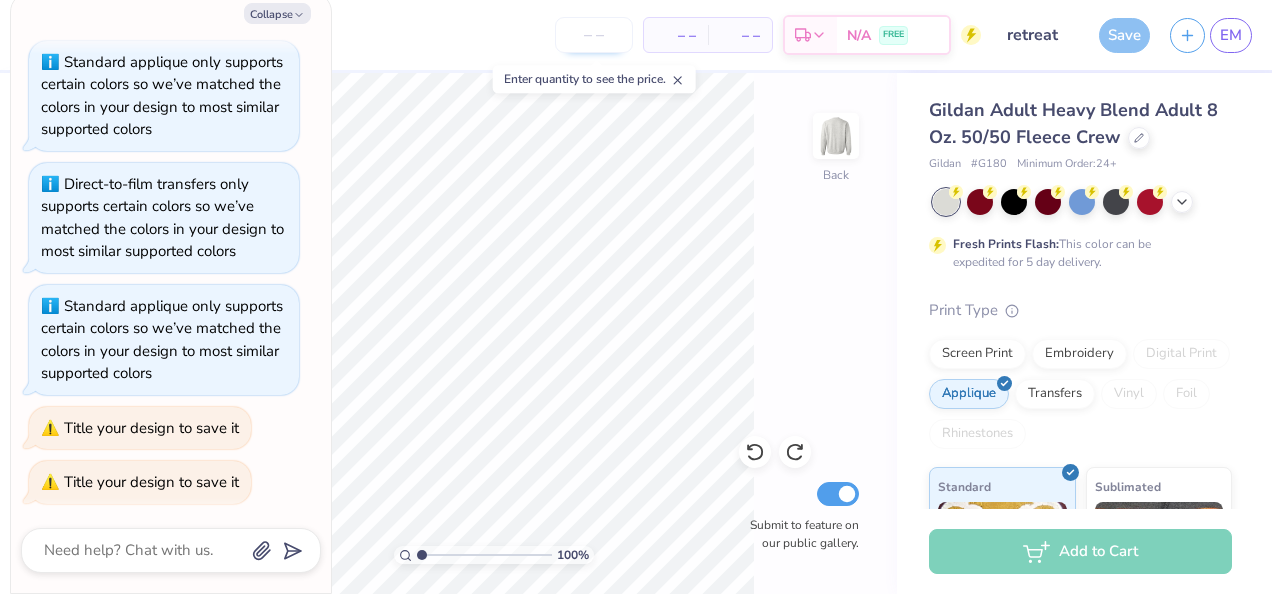 click at bounding box center [594, 35] 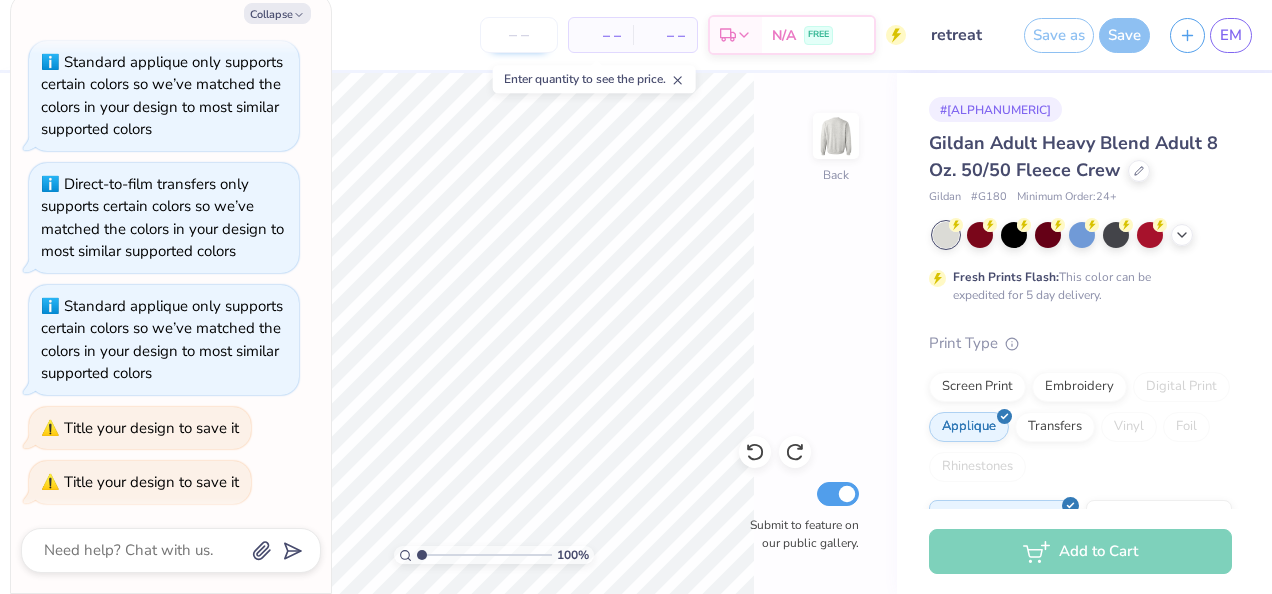 type on "x" 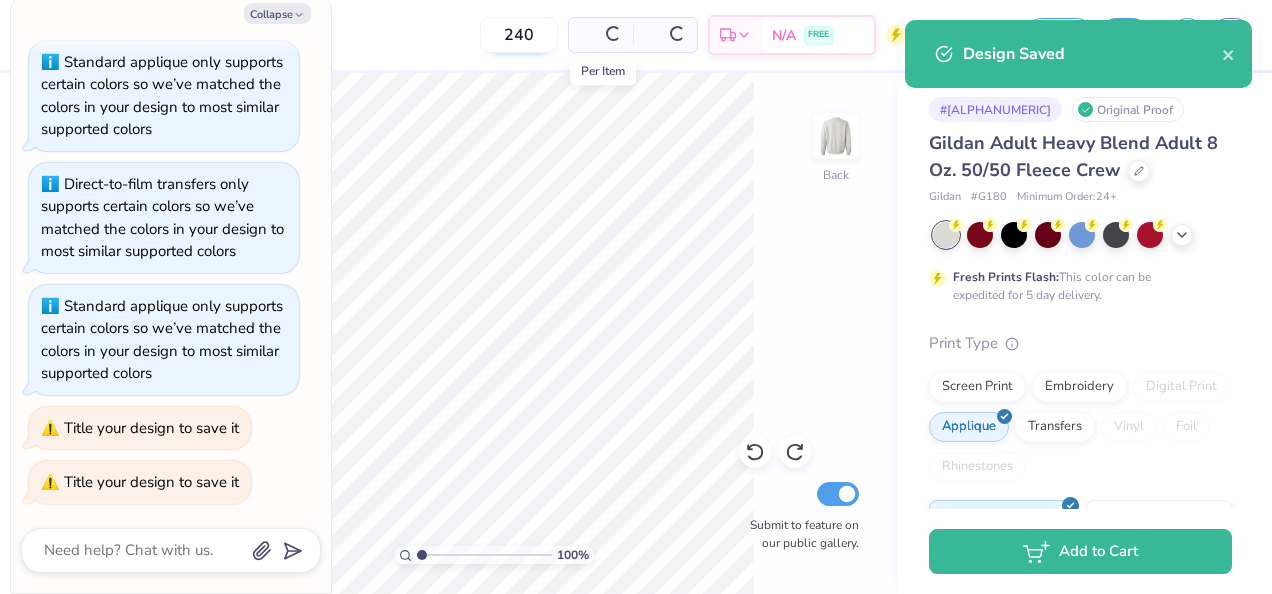 type on "240" 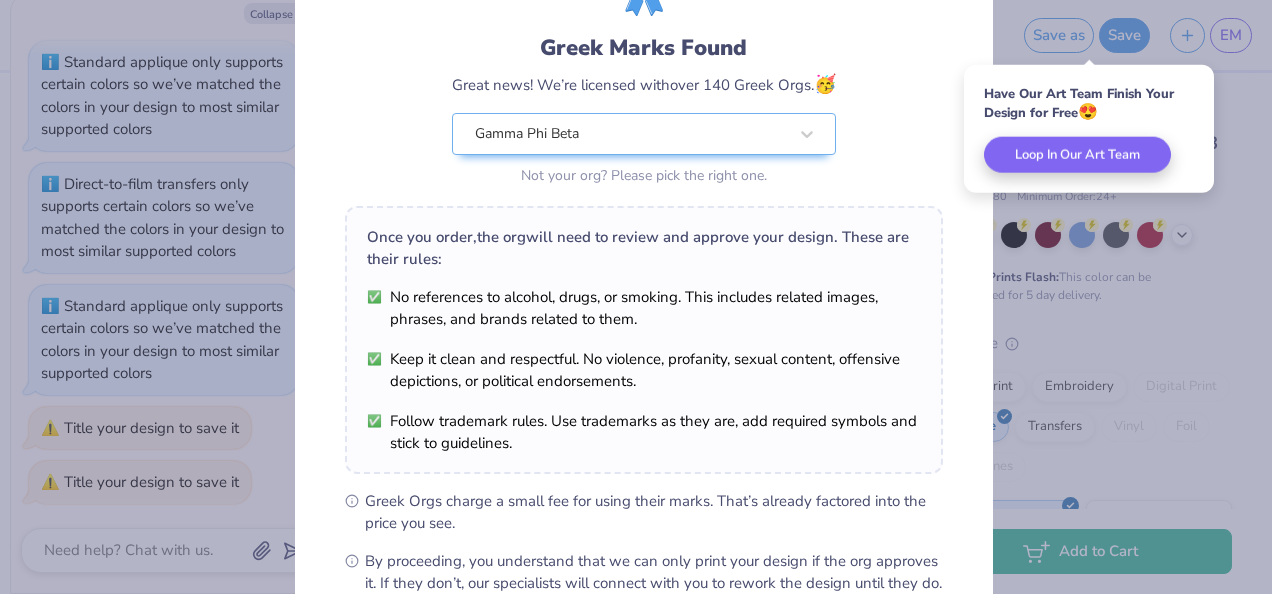 scroll, scrollTop: 112, scrollLeft: 0, axis: vertical 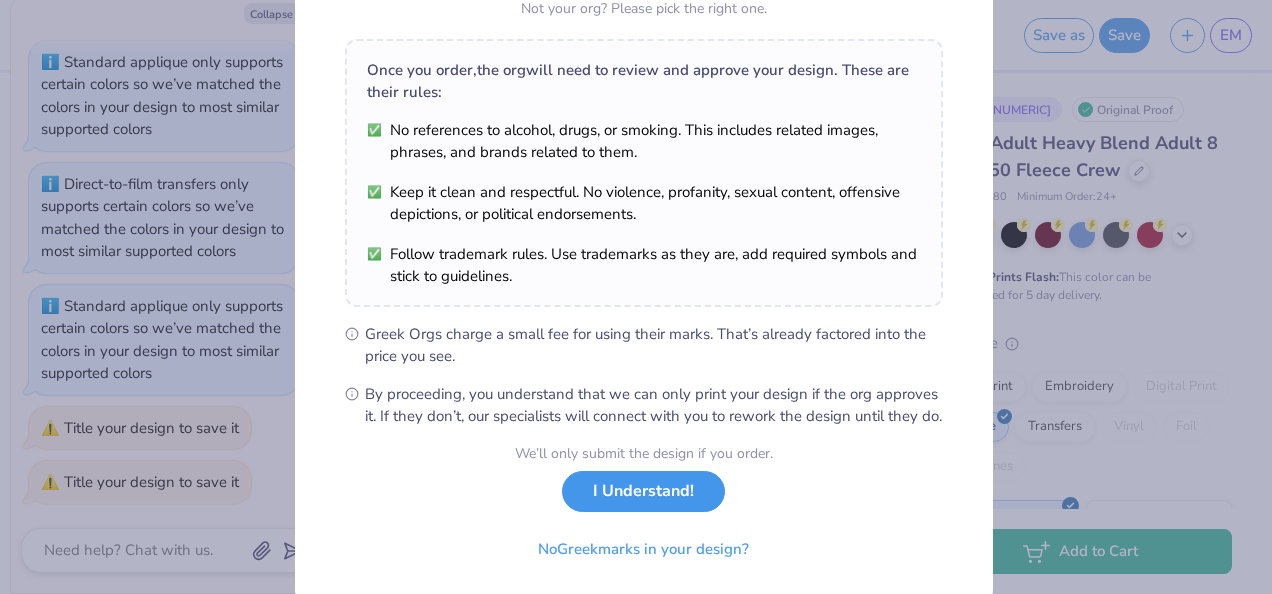 click on "I Understand!" at bounding box center (643, 491) 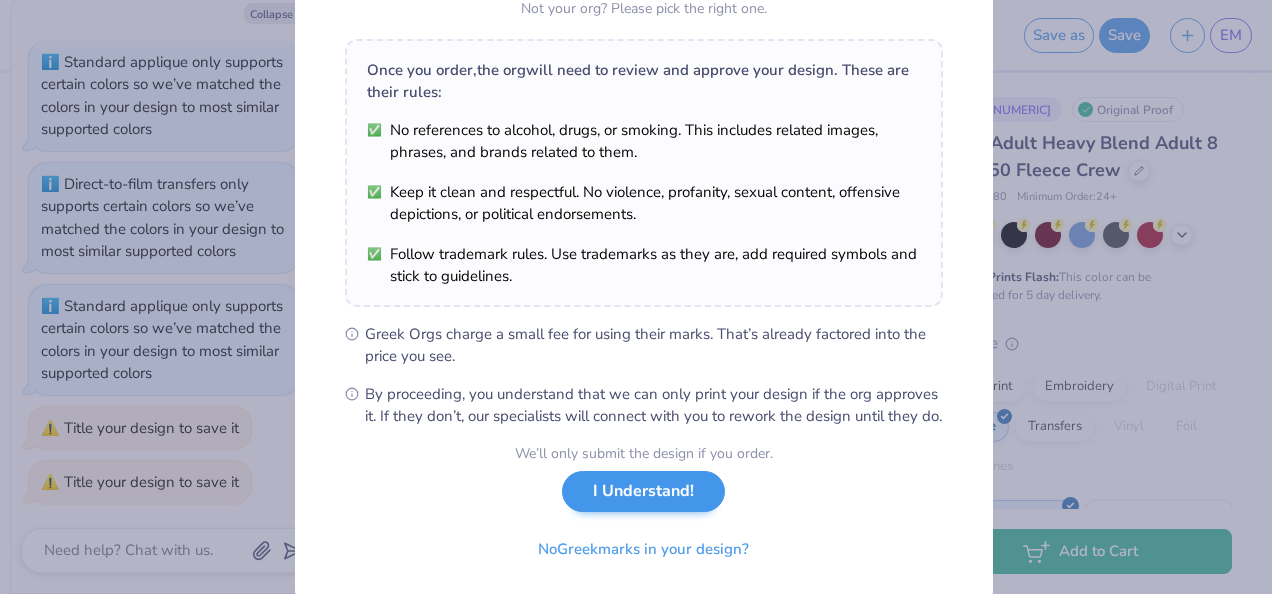 scroll, scrollTop: 46, scrollLeft: 0, axis: vertical 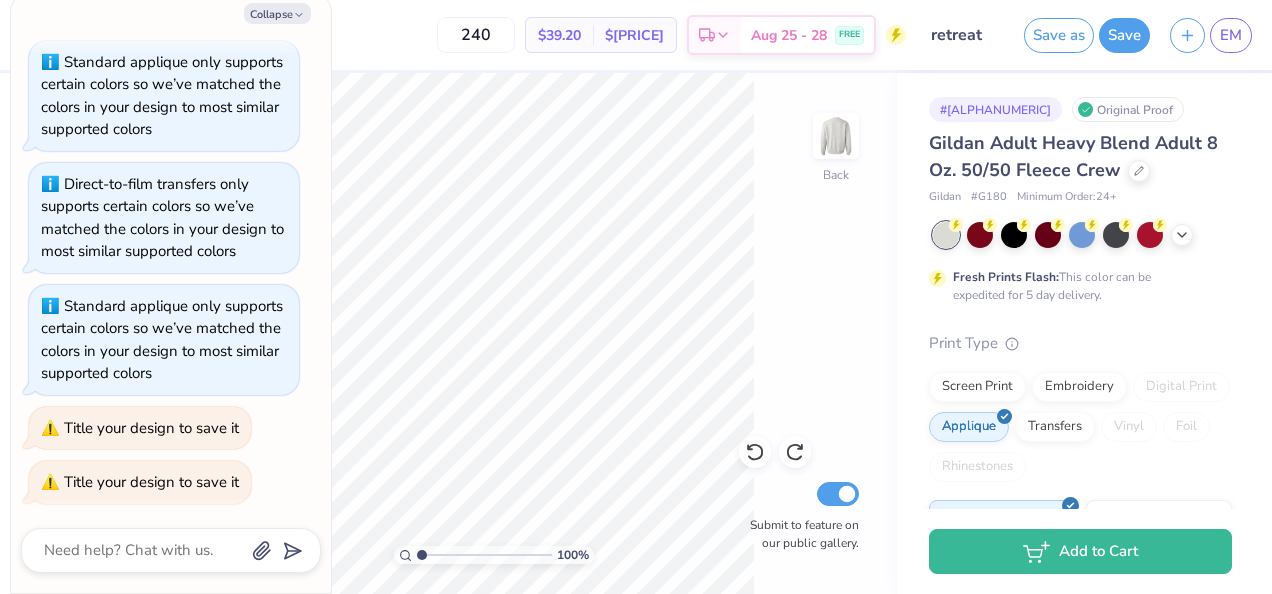 type on "x" 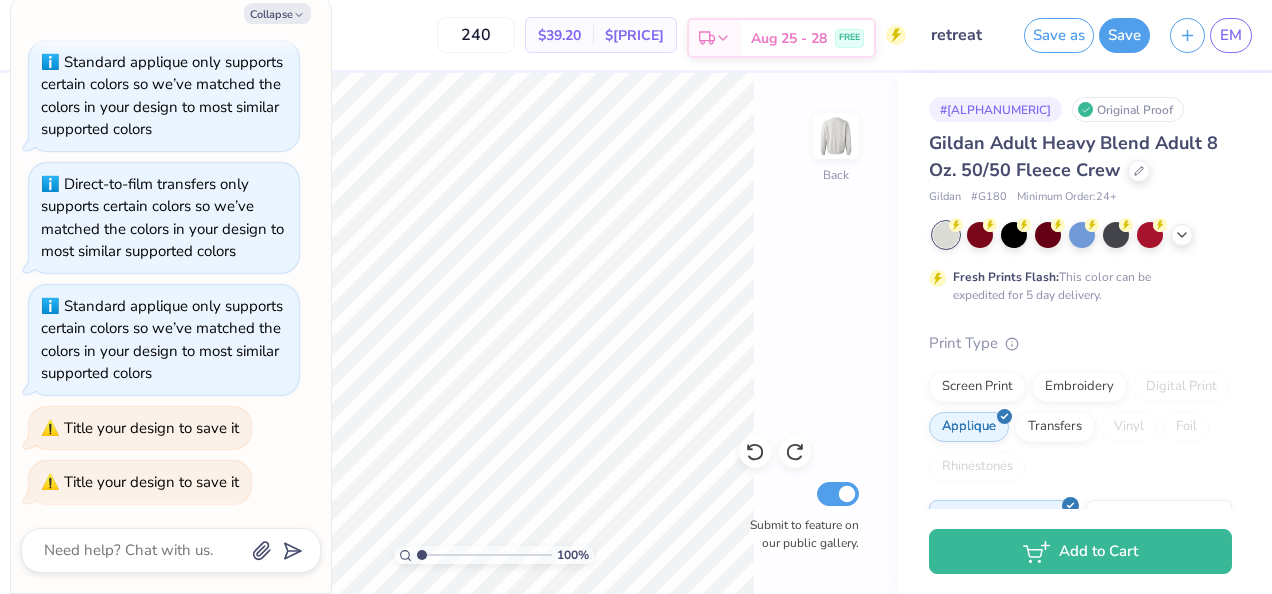 click 